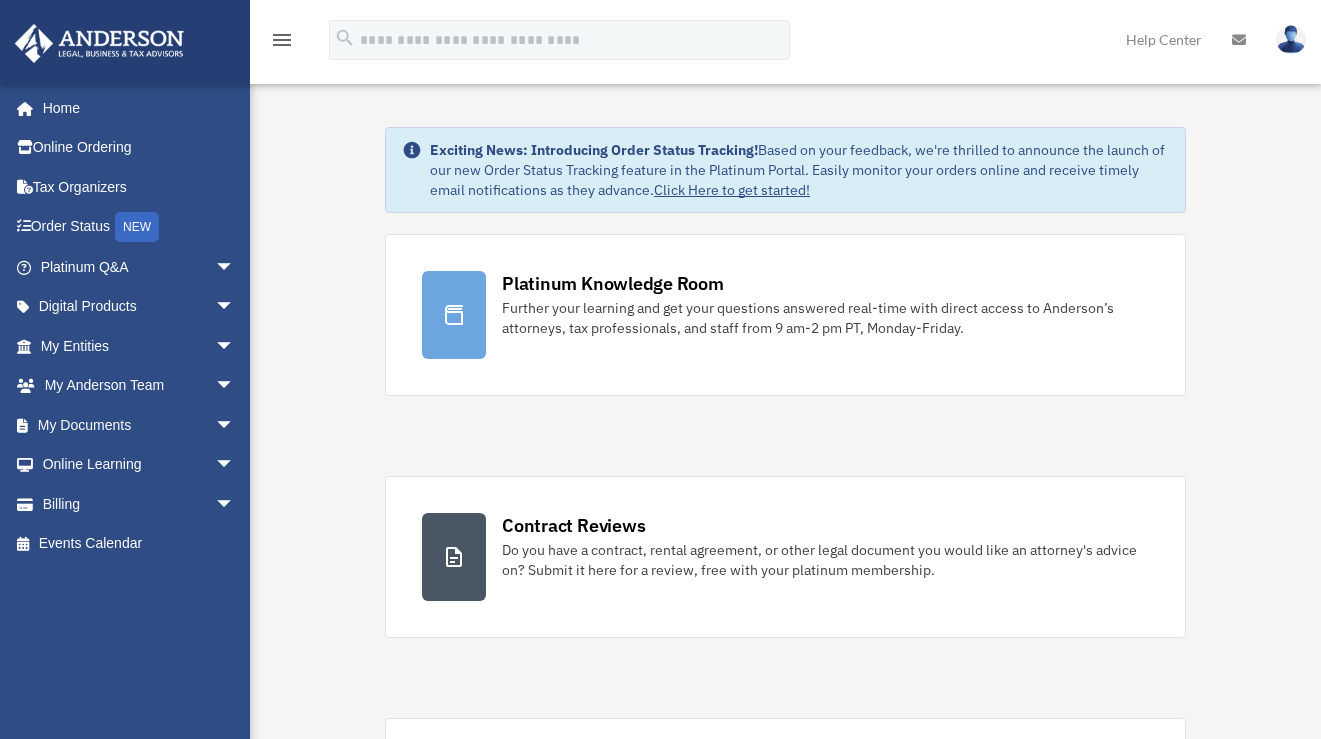 scroll, scrollTop: 0, scrollLeft: 0, axis: both 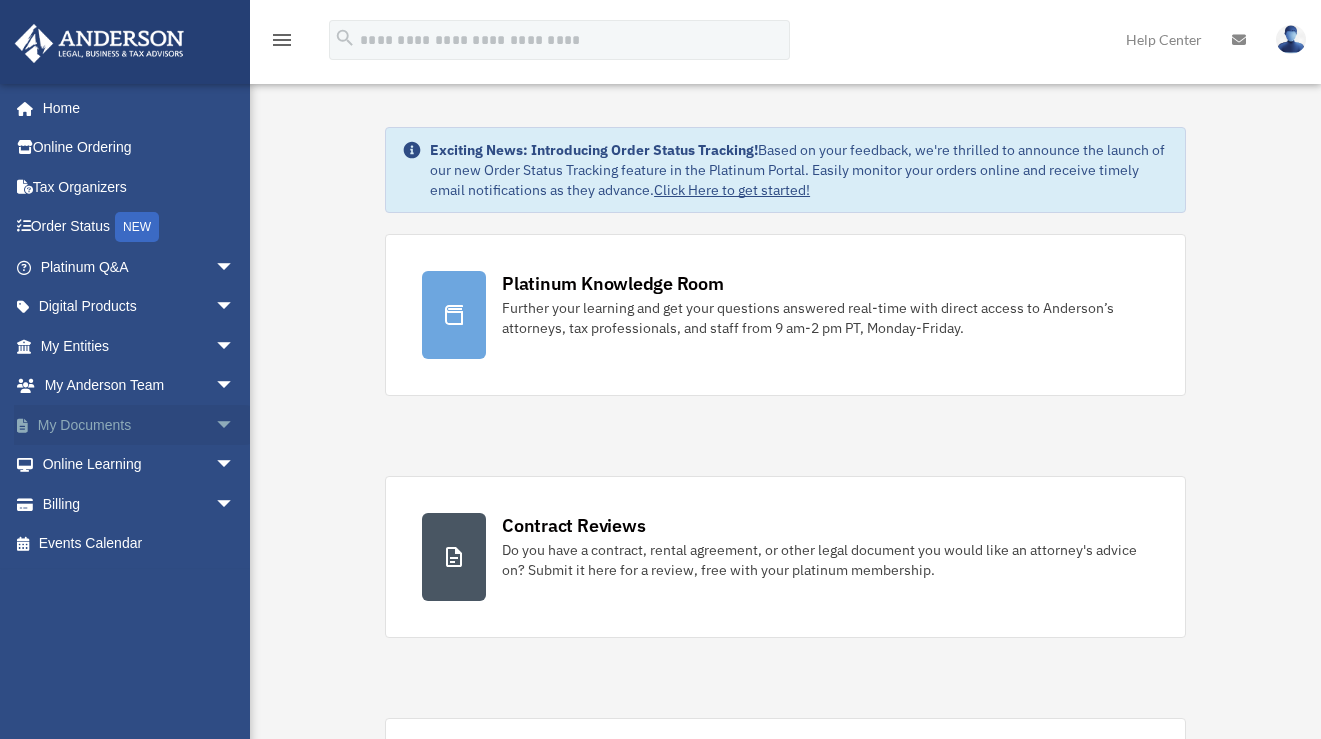 click on "arrow_drop_down" at bounding box center (235, 425) 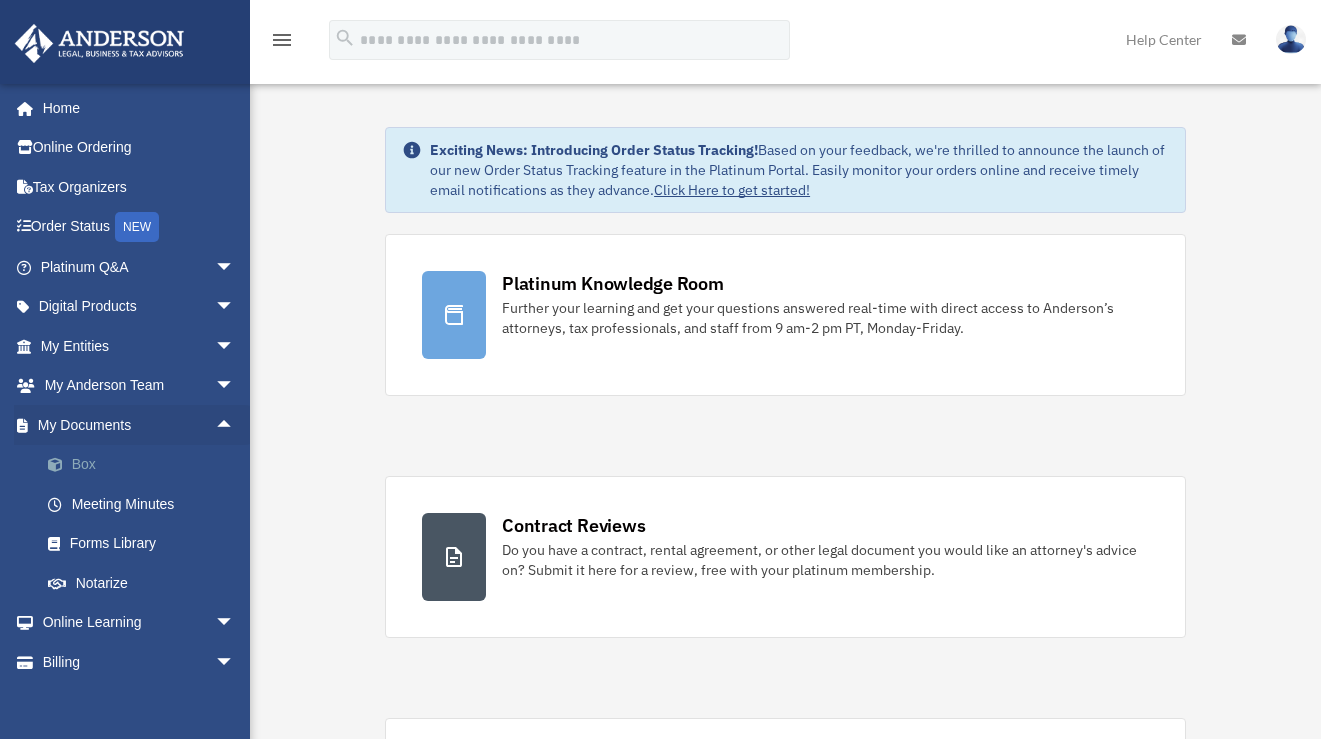 click on "Box" at bounding box center [146, 465] 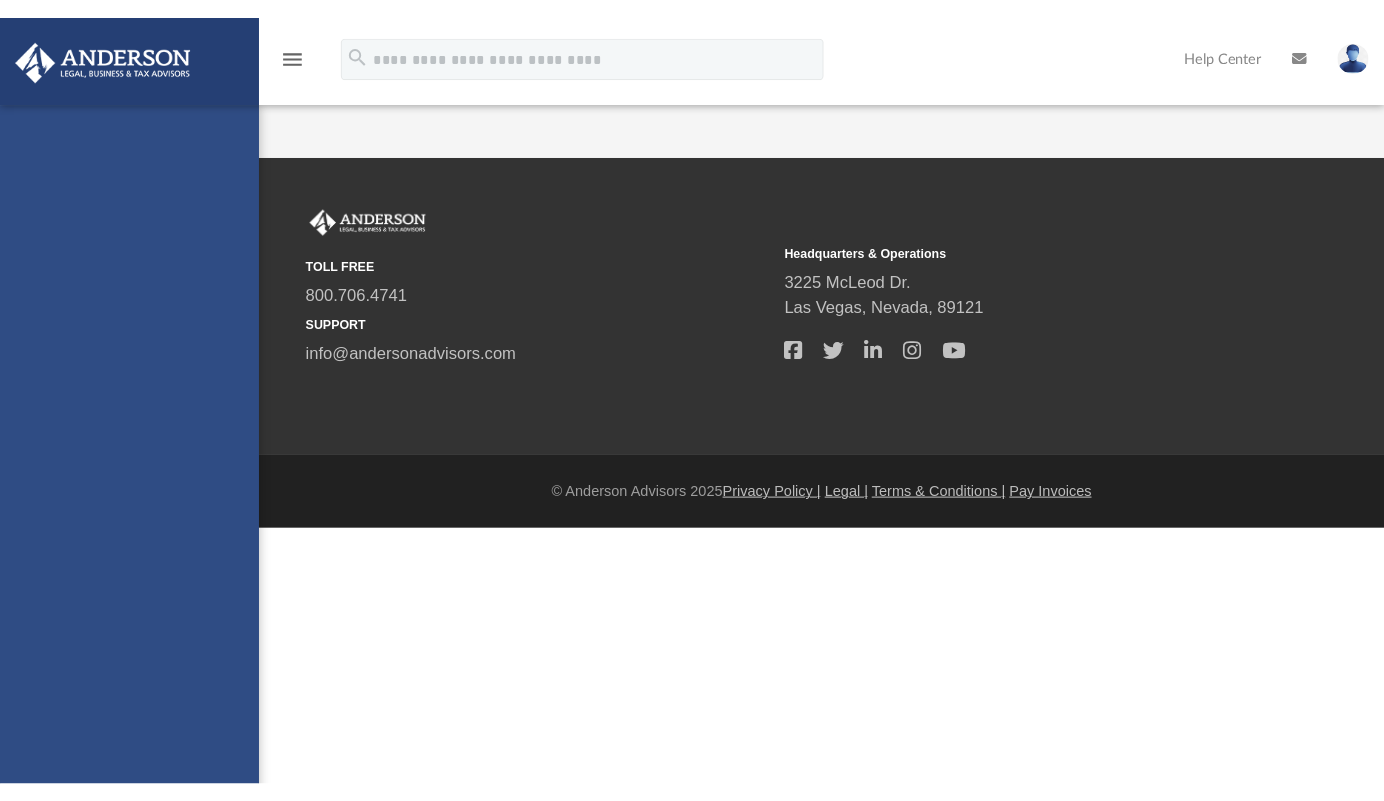 scroll, scrollTop: 0, scrollLeft: 0, axis: both 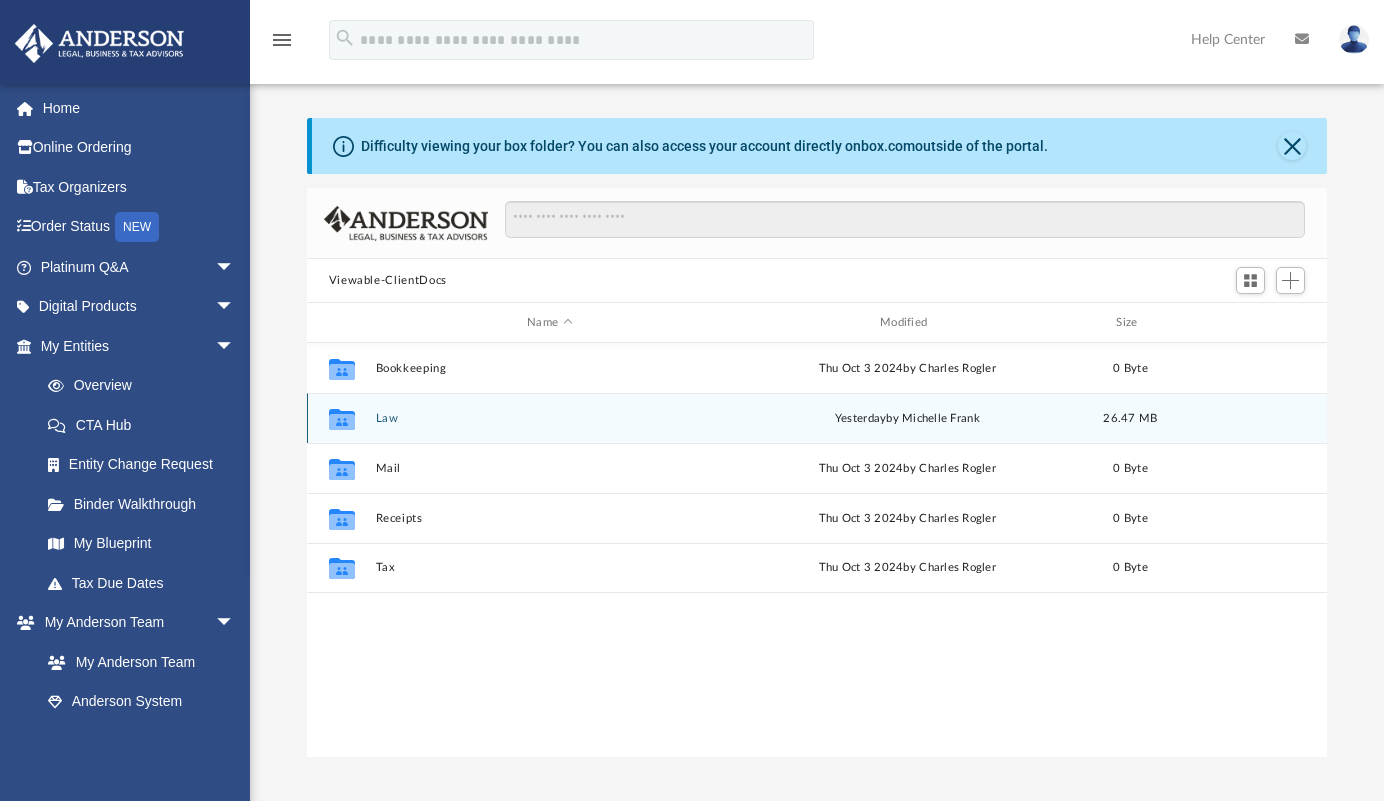 click 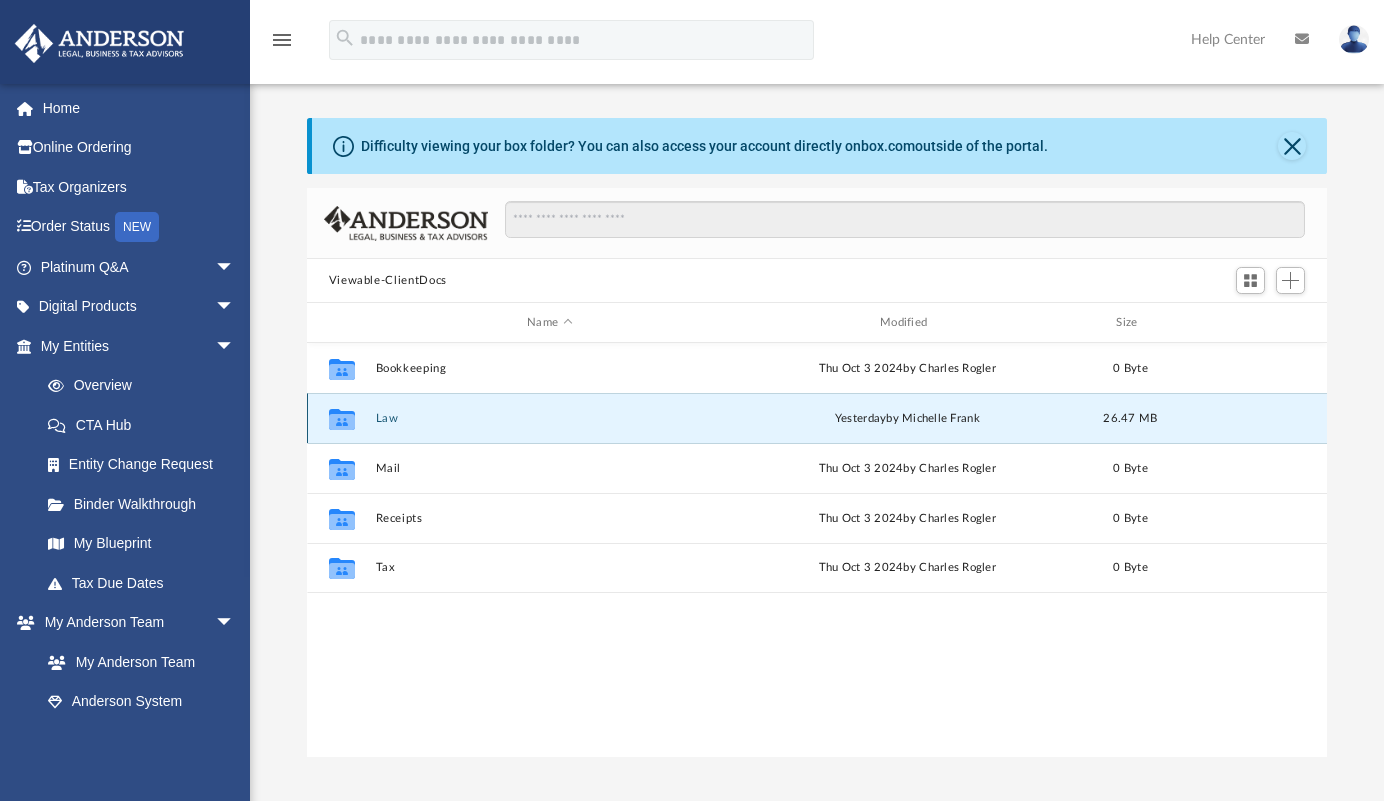 click on "Collaborated Folder" at bounding box center [341, 418] 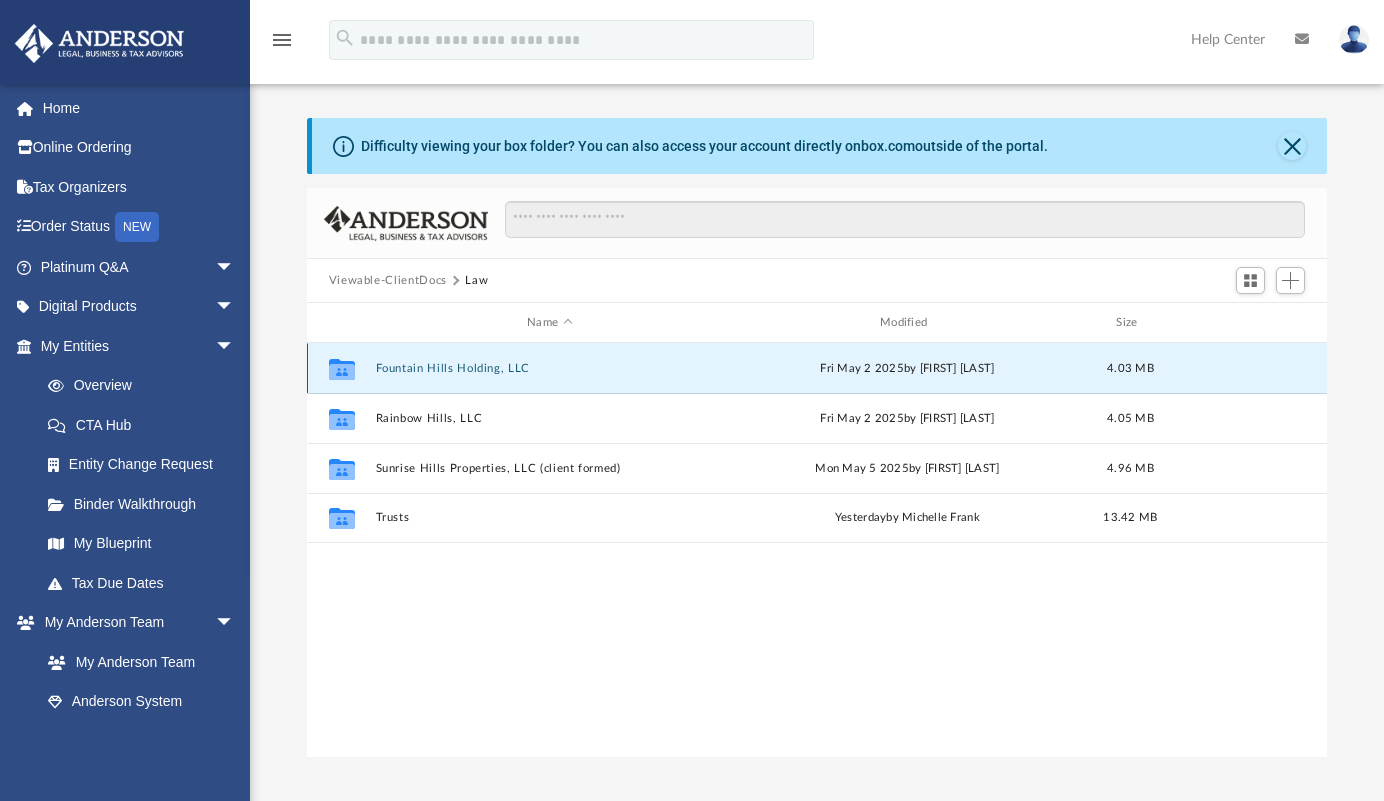 click on "Fountain Hills Holding, LLC" at bounding box center [549, 368] 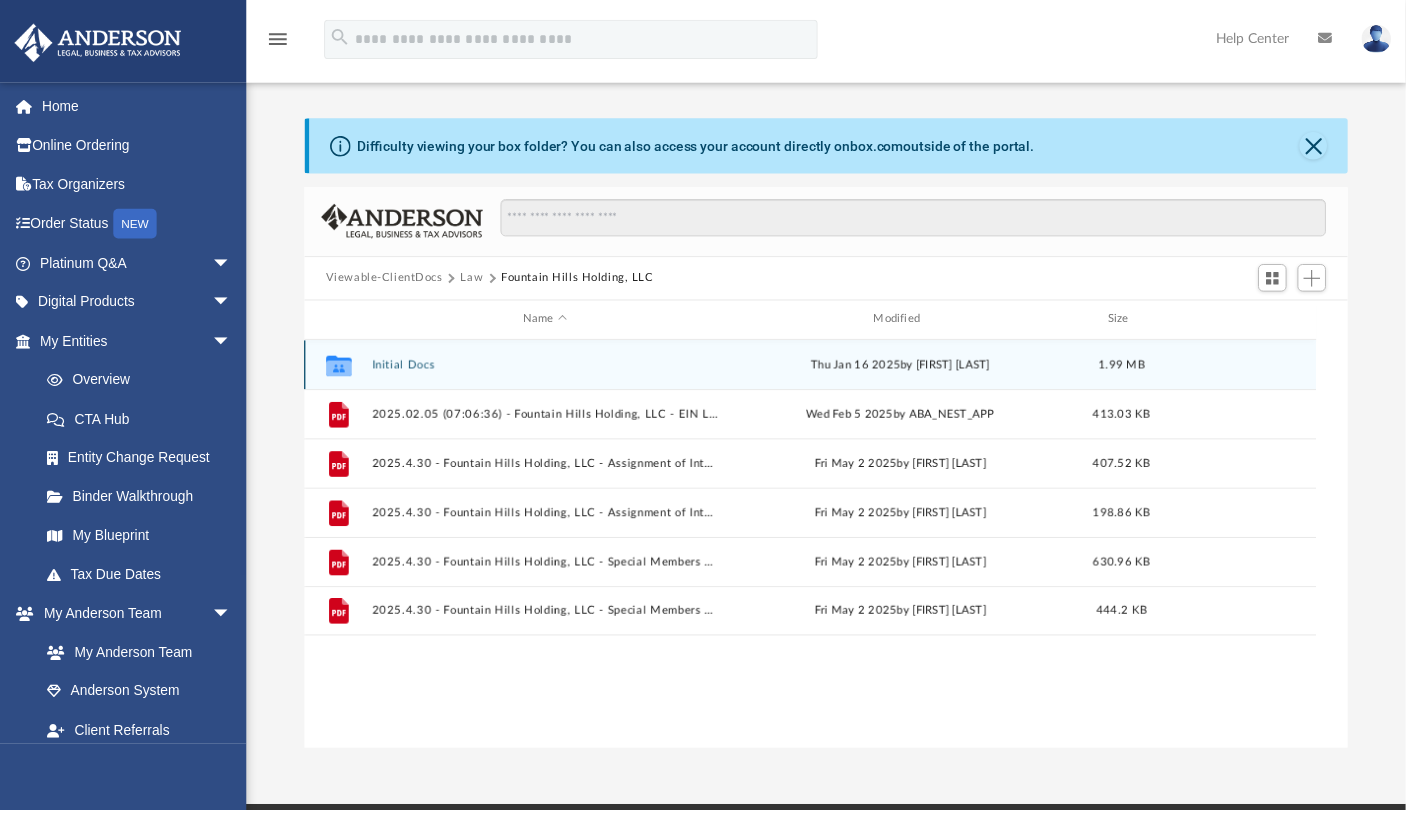 scroll, scrollTop: 16, scrollLeft: 15, axis: both 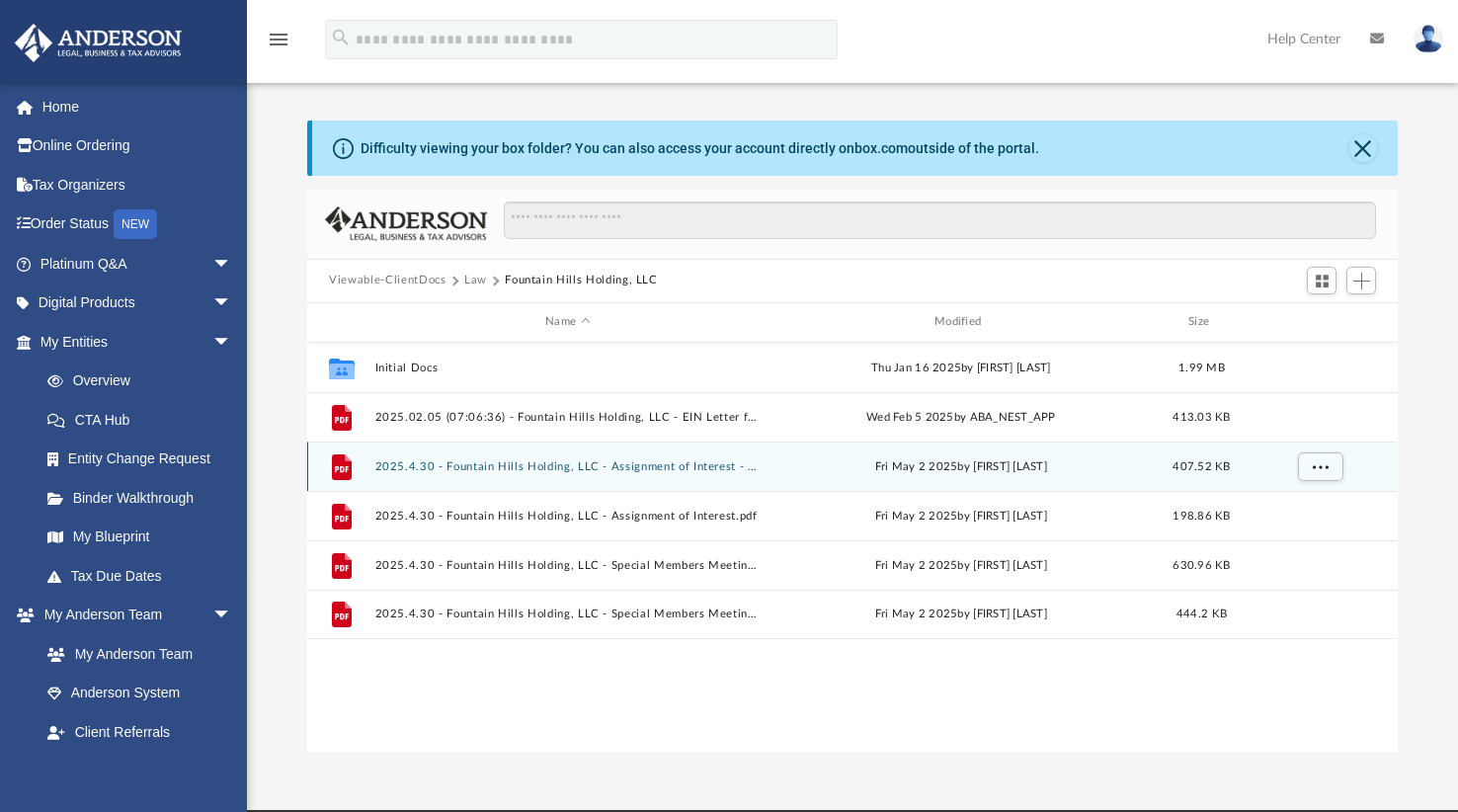 click on "2025.4.30 -  Fountain Hills Holding, LLC - Assignment of Interest - DocuSigned.pdf" at bounding box center [568, 465] 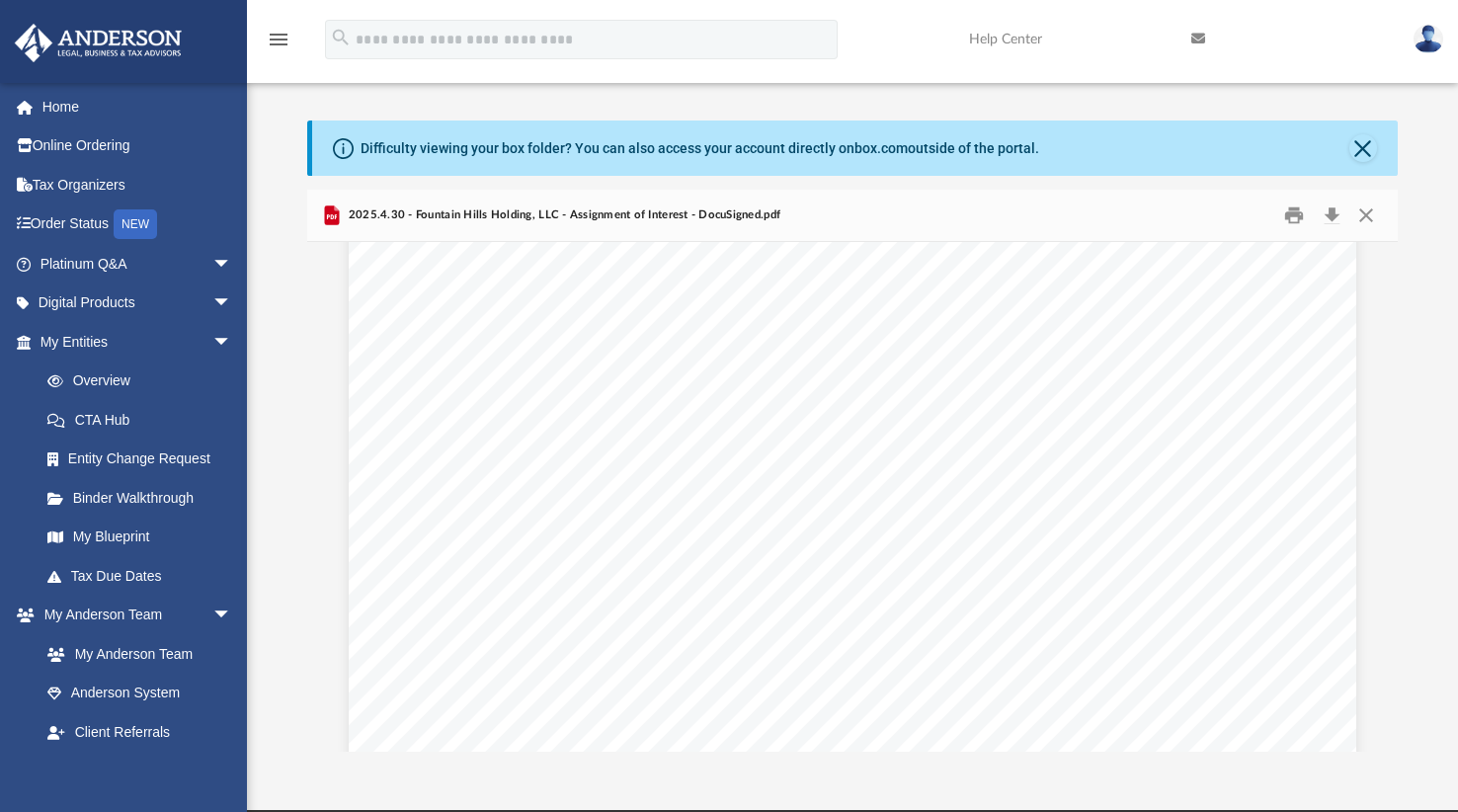 scroll, scrollTop: 1877, scrollLeft: 0, axis: vertical 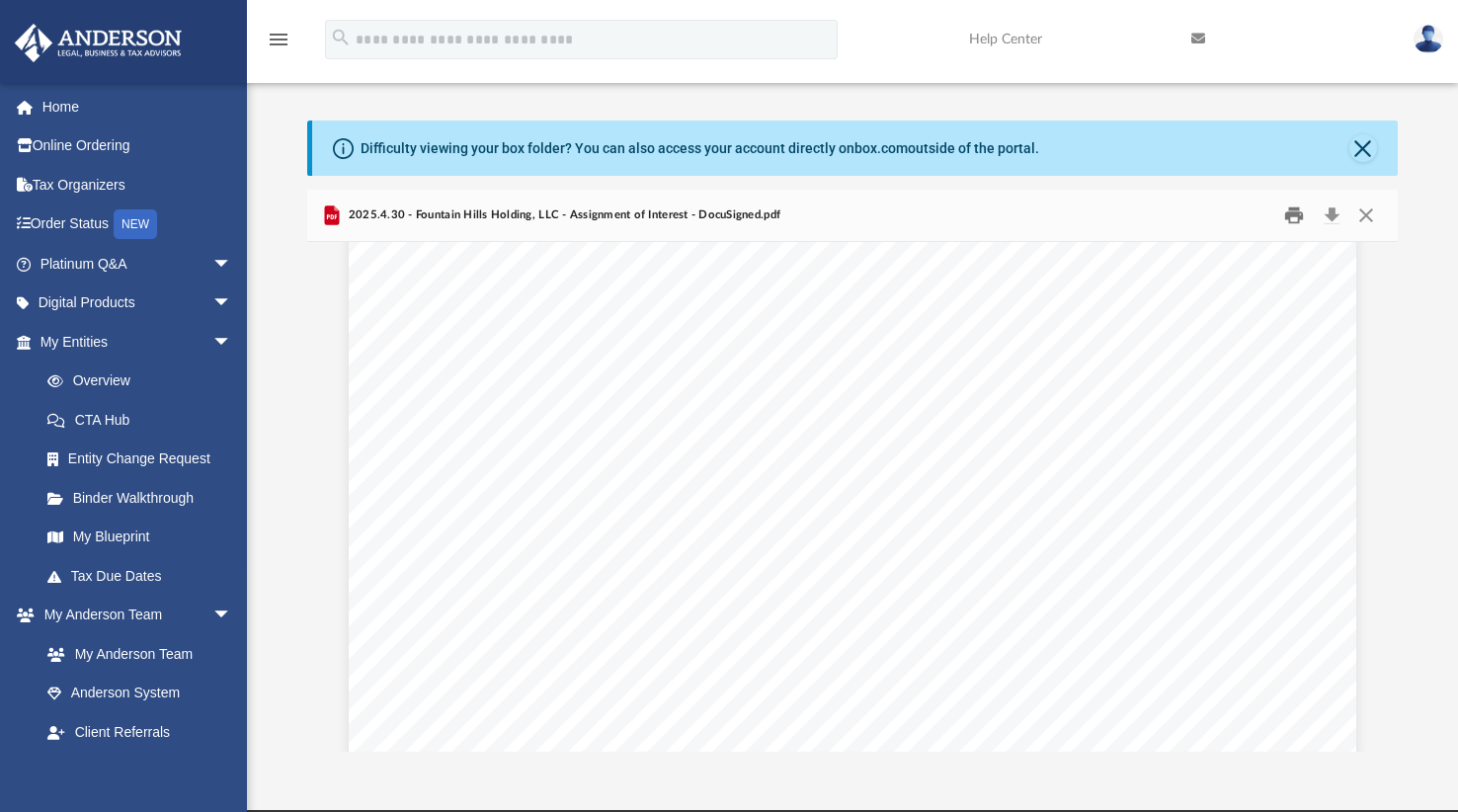 click at bounding box center [1294, 214] 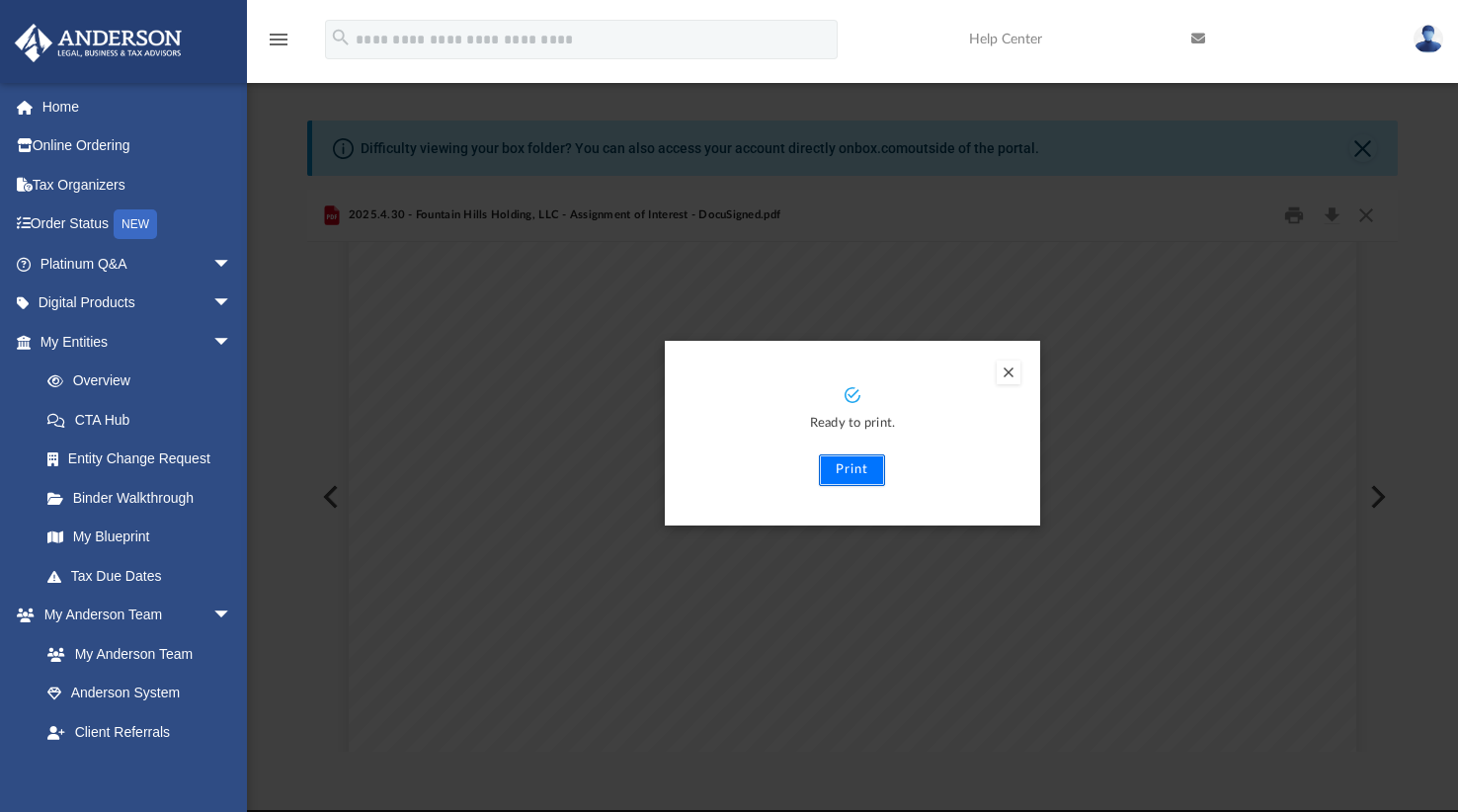 click on "Print" at bounding box center [851, 470] 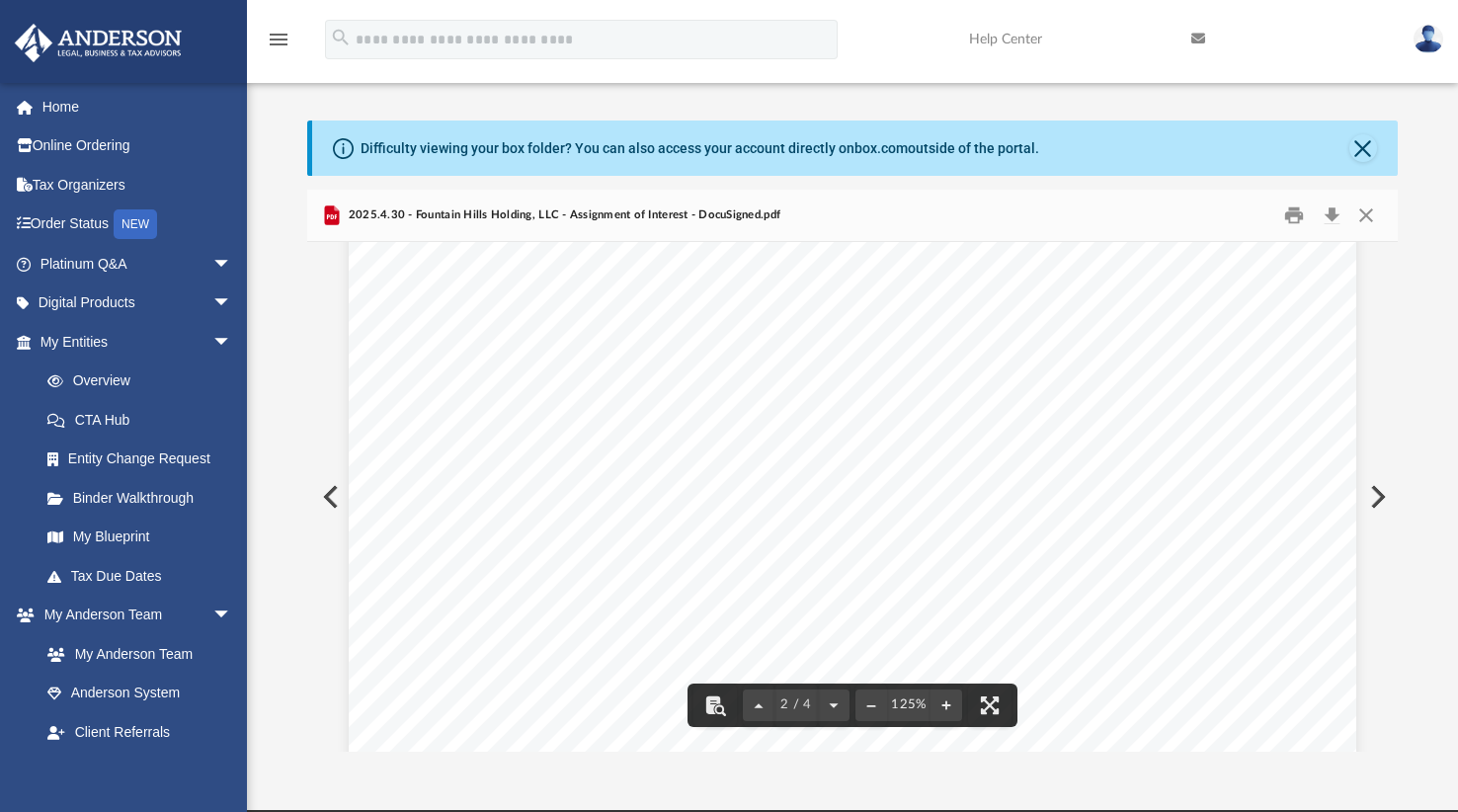 scroll, scrollTop: 1482, scrollLeft: 0, axis: vertical 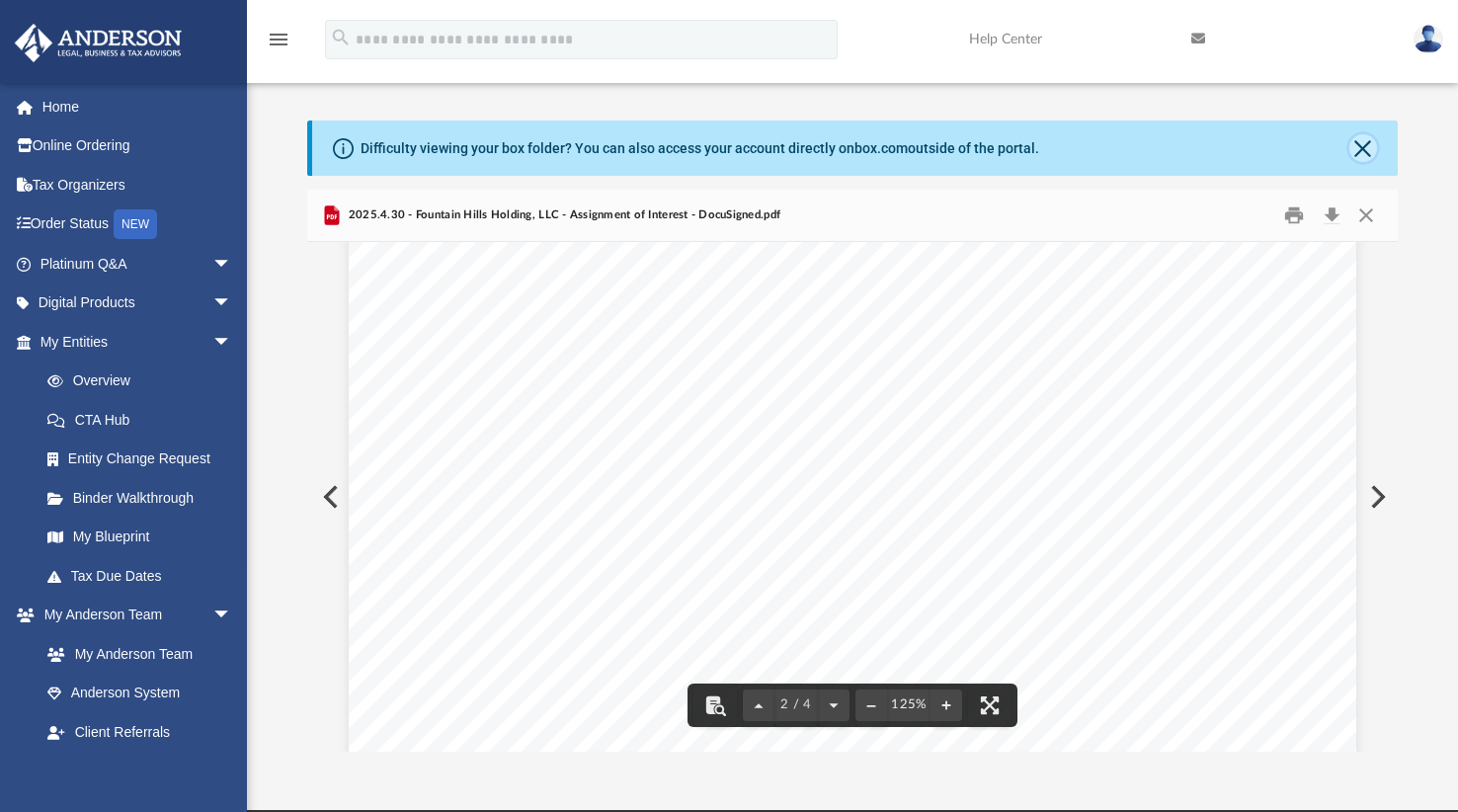 click 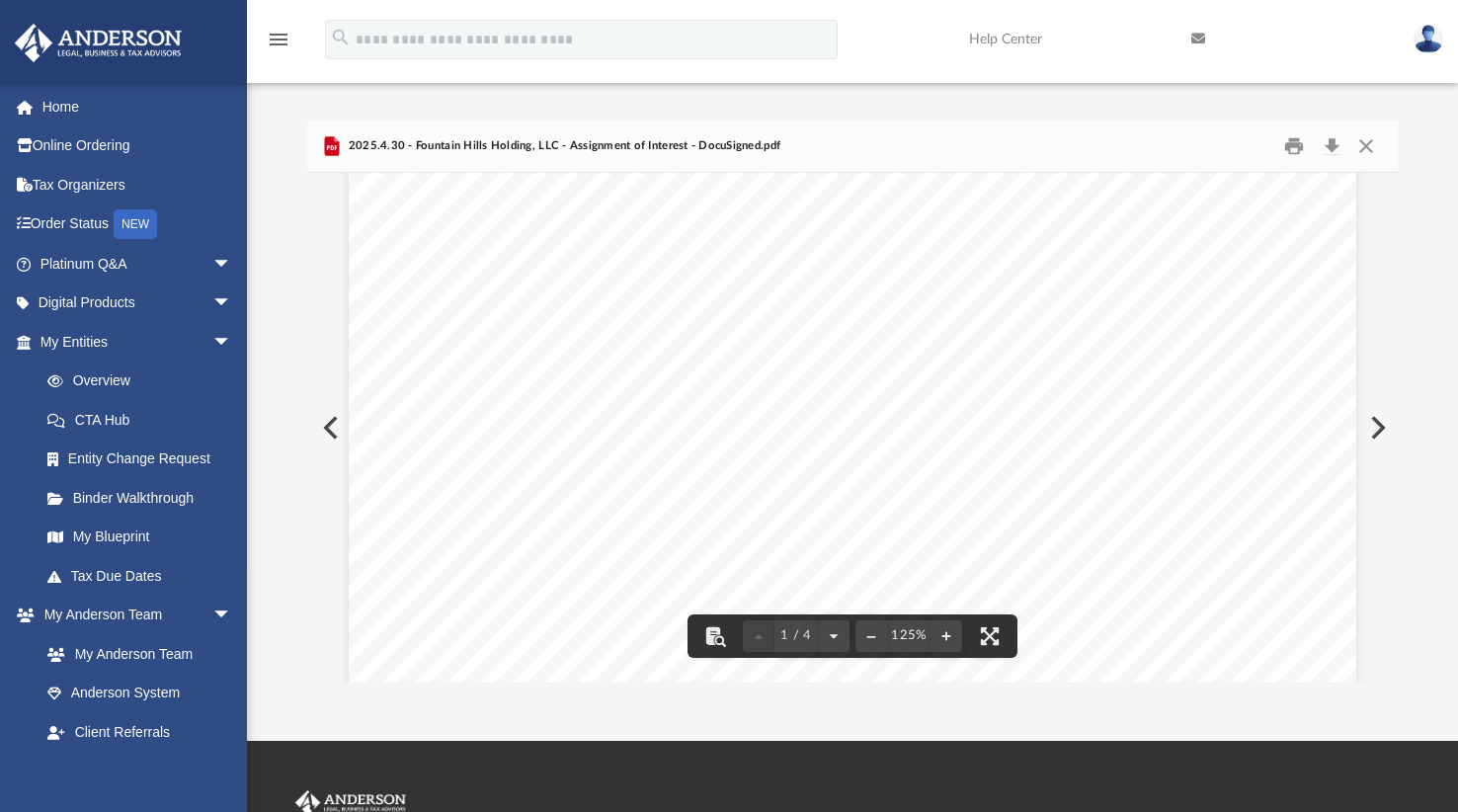 scroll, scrollTop: 0, scrollLeft: 0, axis: both 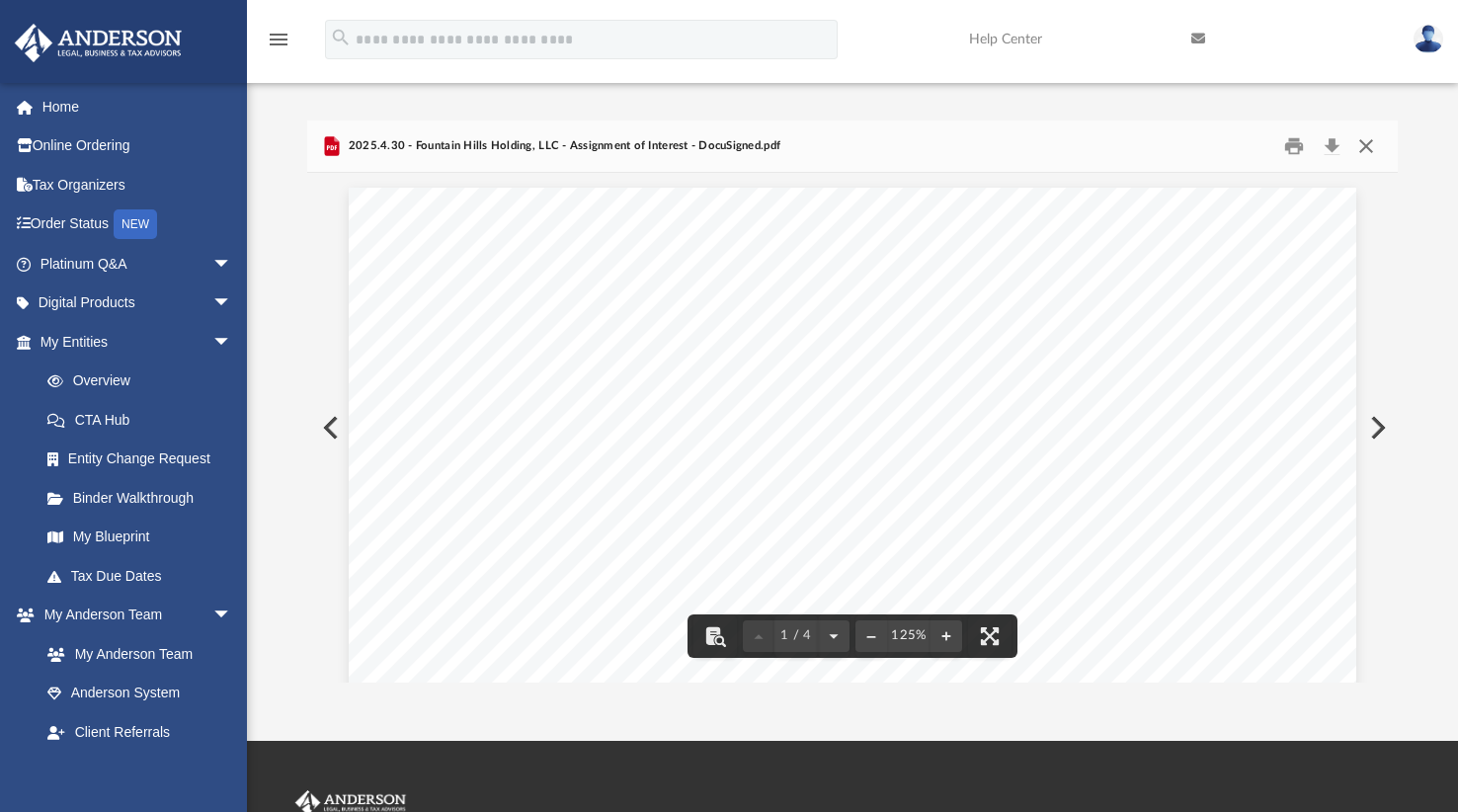 click at bounding box center [1366, 145] 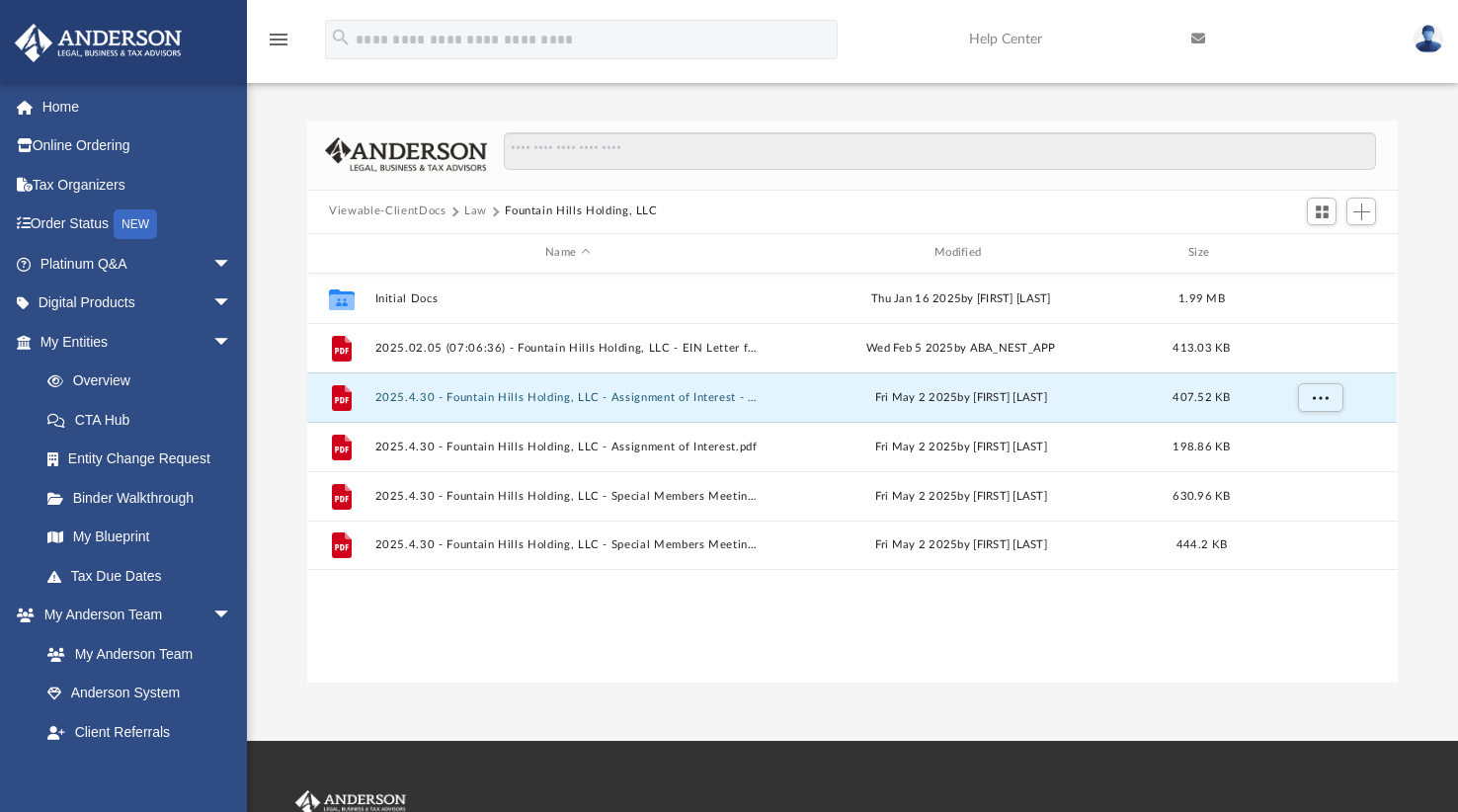 click on "Law" at bounding box center (475, 211) 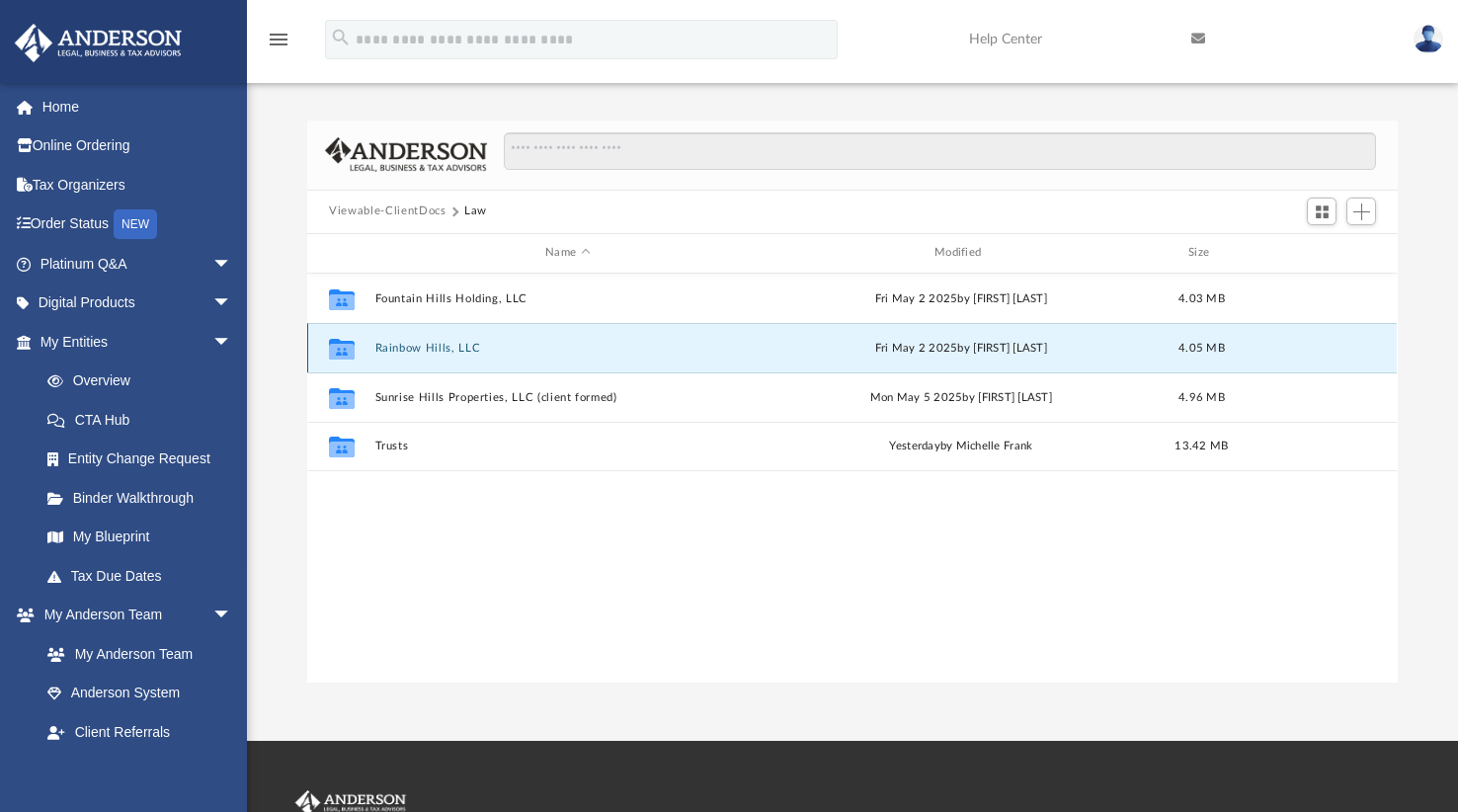 click on "Rainbow Hills, LLC" at bounding box center (568, 347) 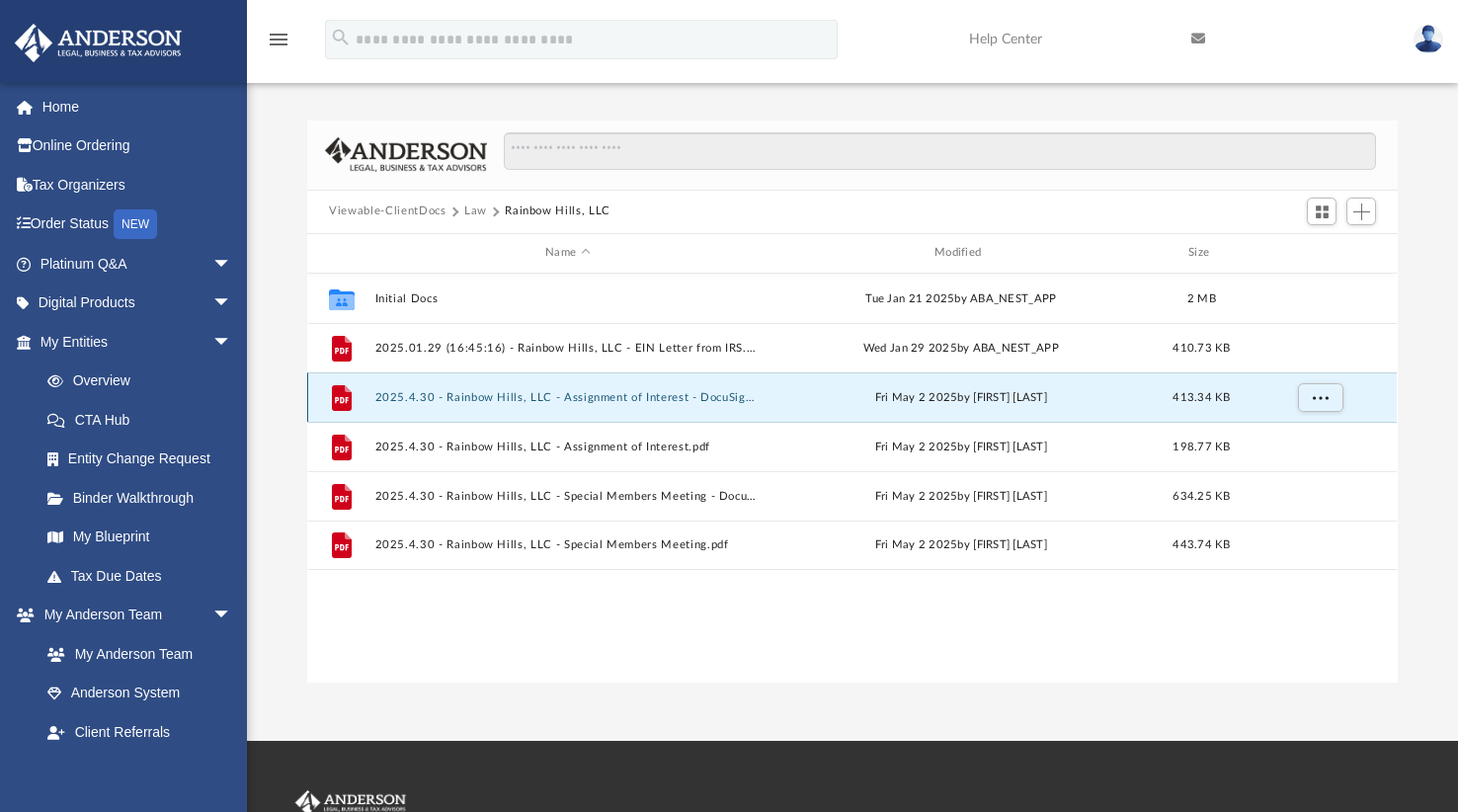 click on "2025.4.30 -  Rainbow Hills, LLC - Assignment of Interest - DocuSigned.pdf" at bounding box center [568, 396] 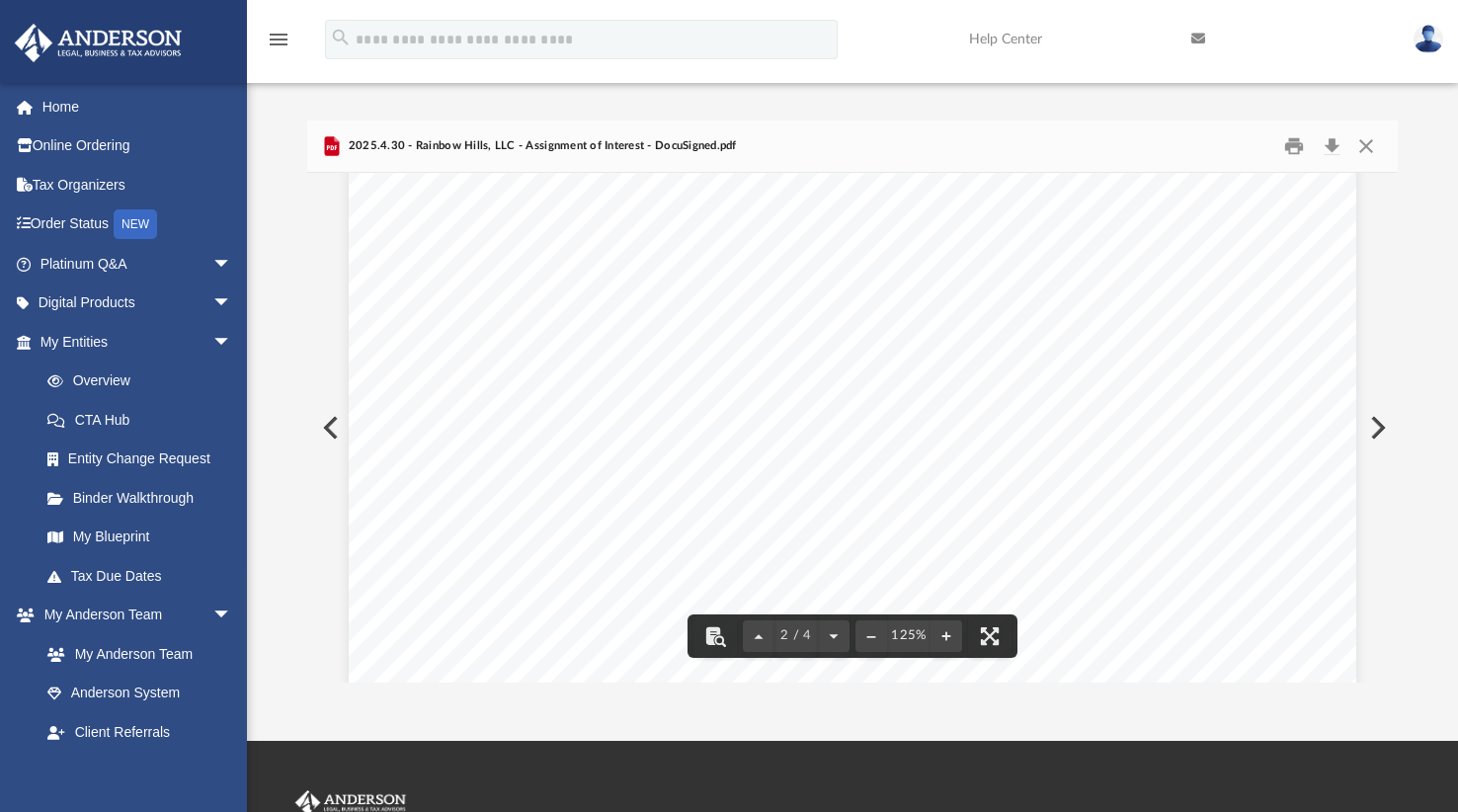 scroll, scrollTop: 1383, scrollLeft: 0, axis: vertical 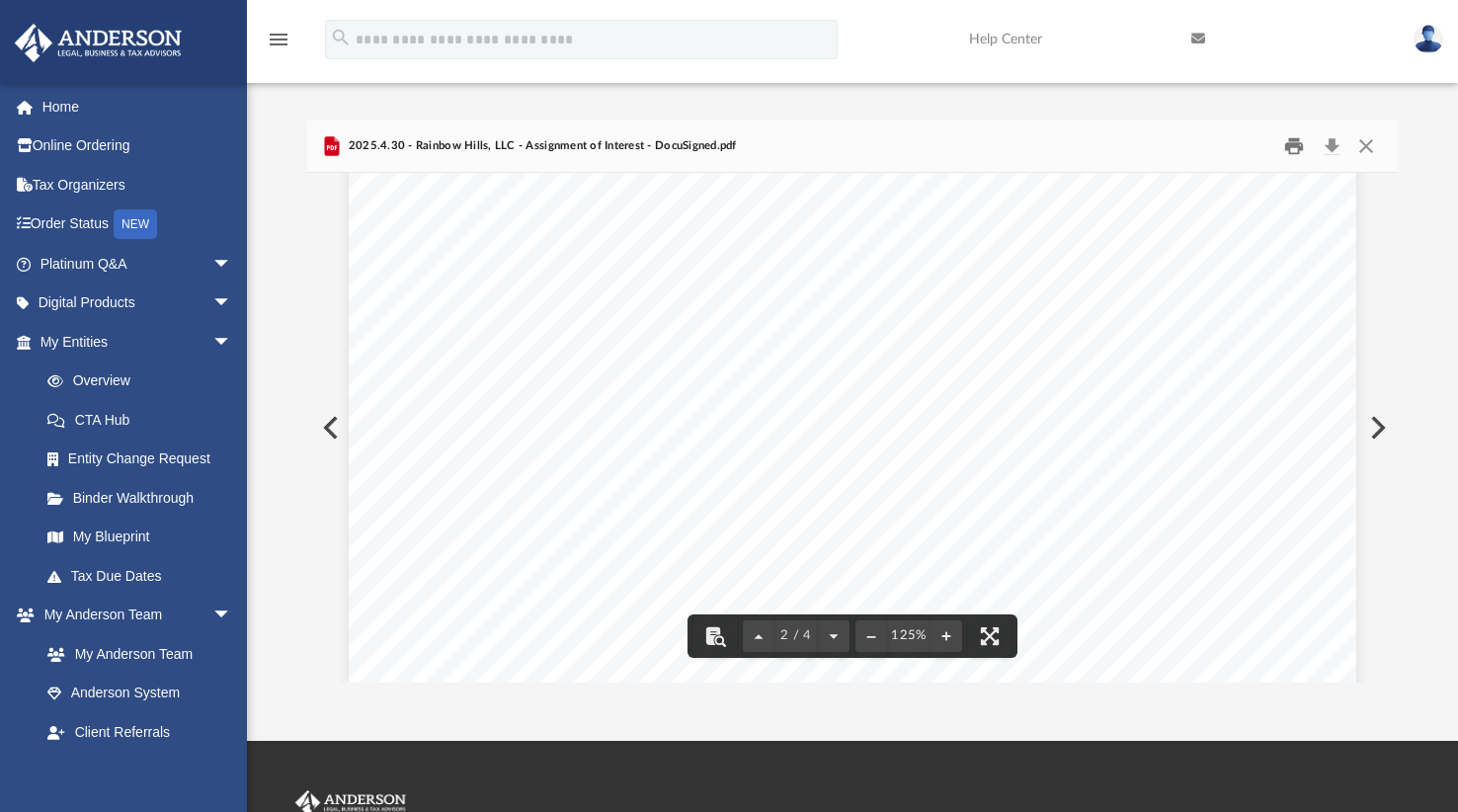 click at bounding box center (1294, 145) 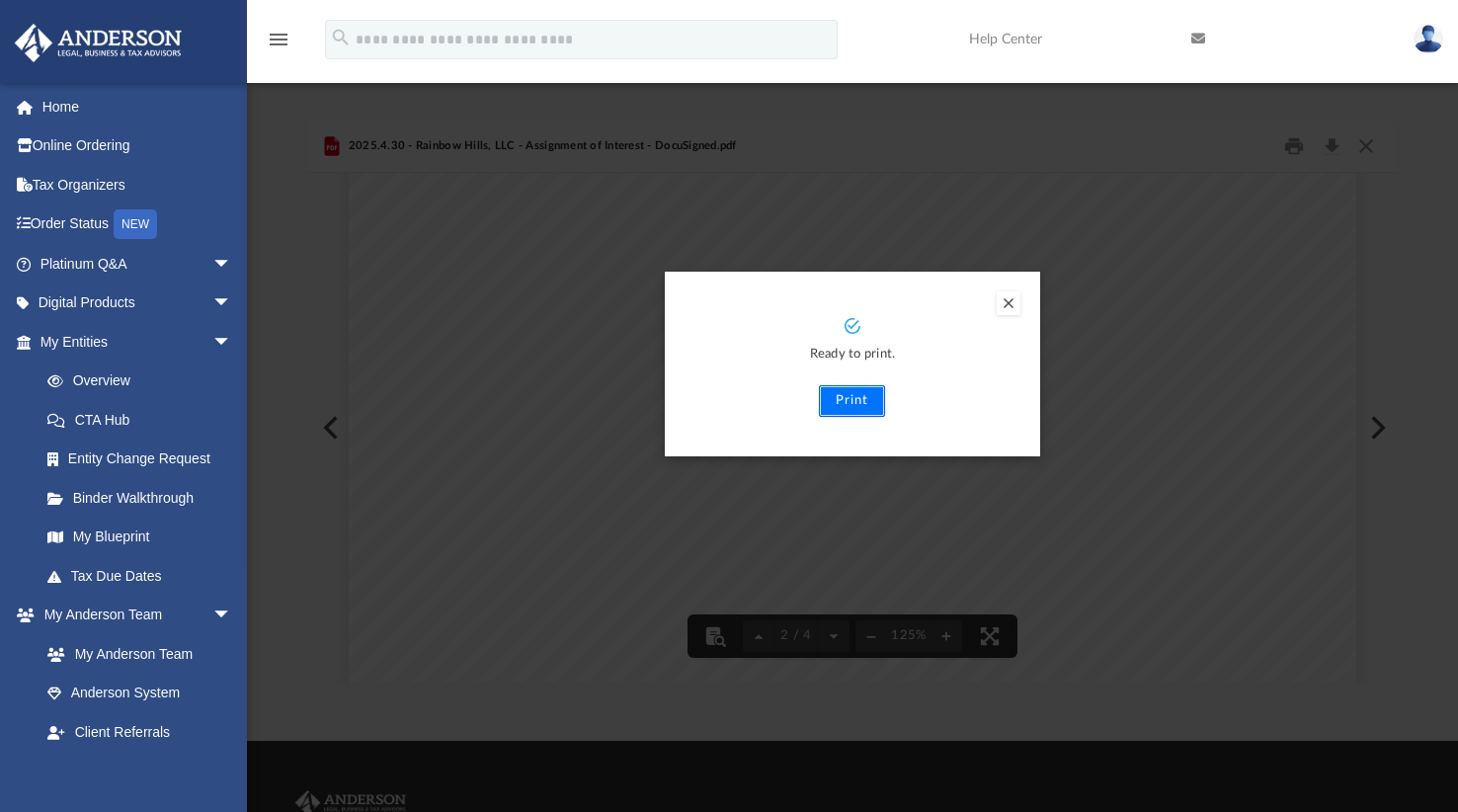 click on "Print" at bounding box center (851, 401) 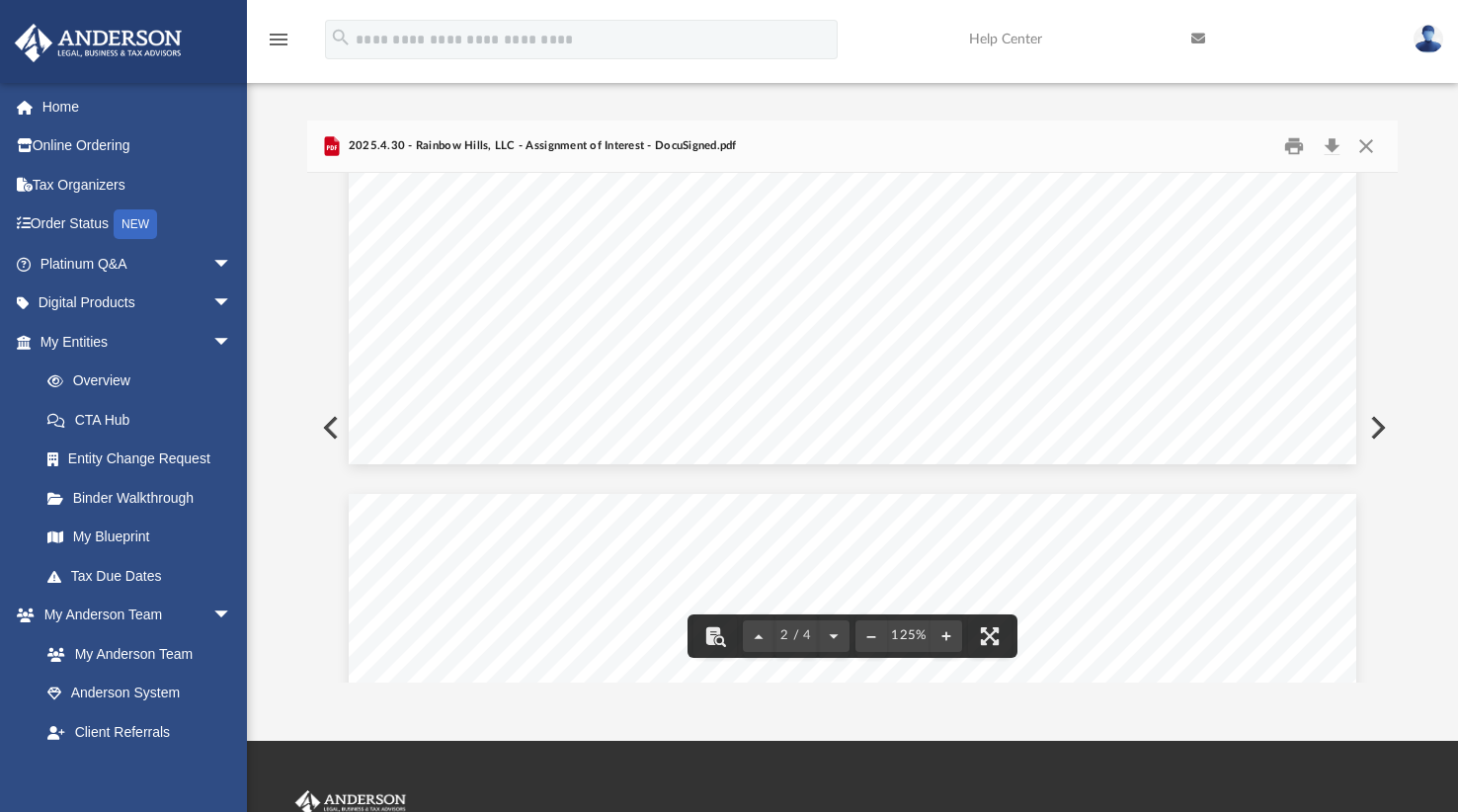 scroll, scrollTop: 988, scrollLeft: 0, axis: vertical 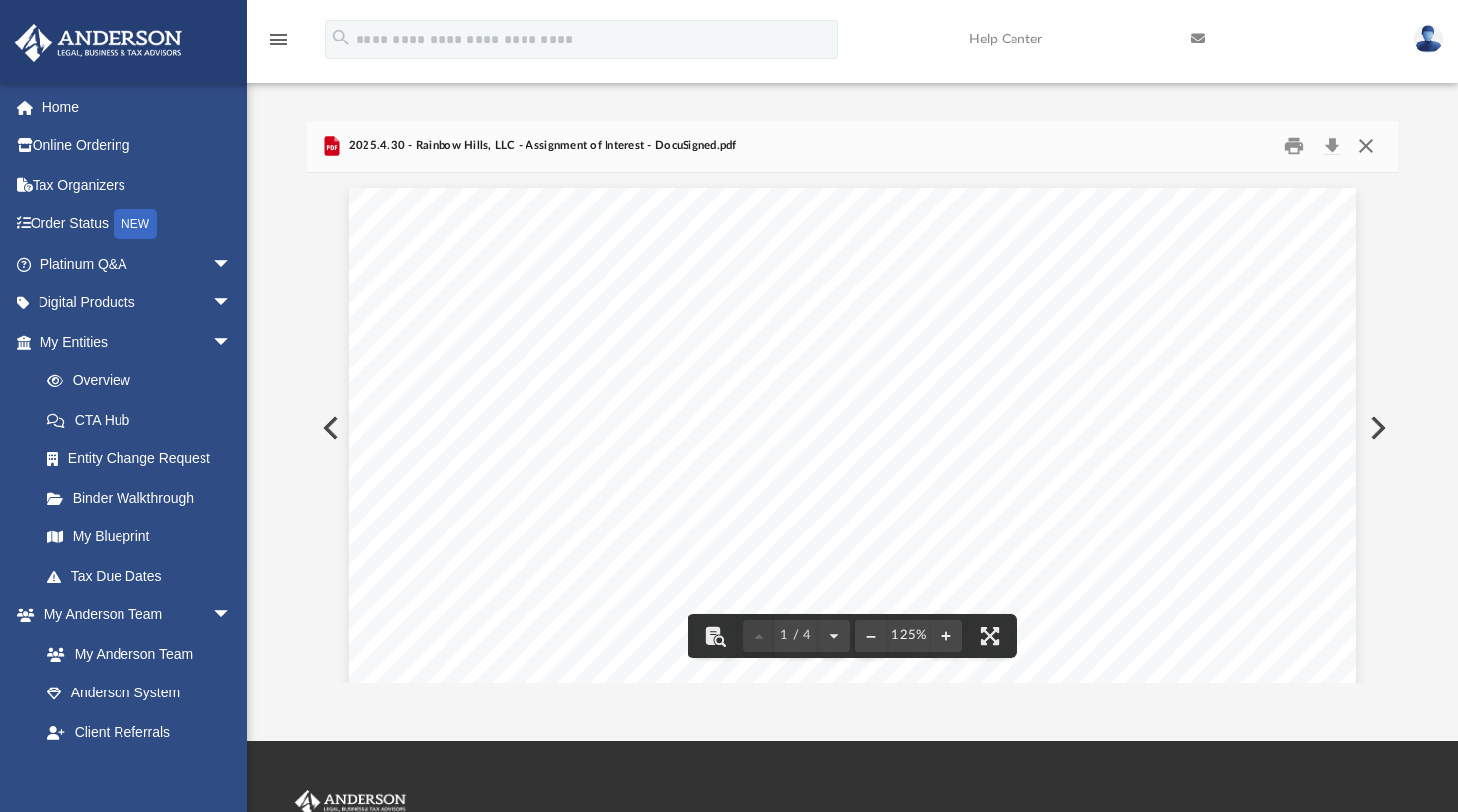 click at bounding box center (1366, 145) 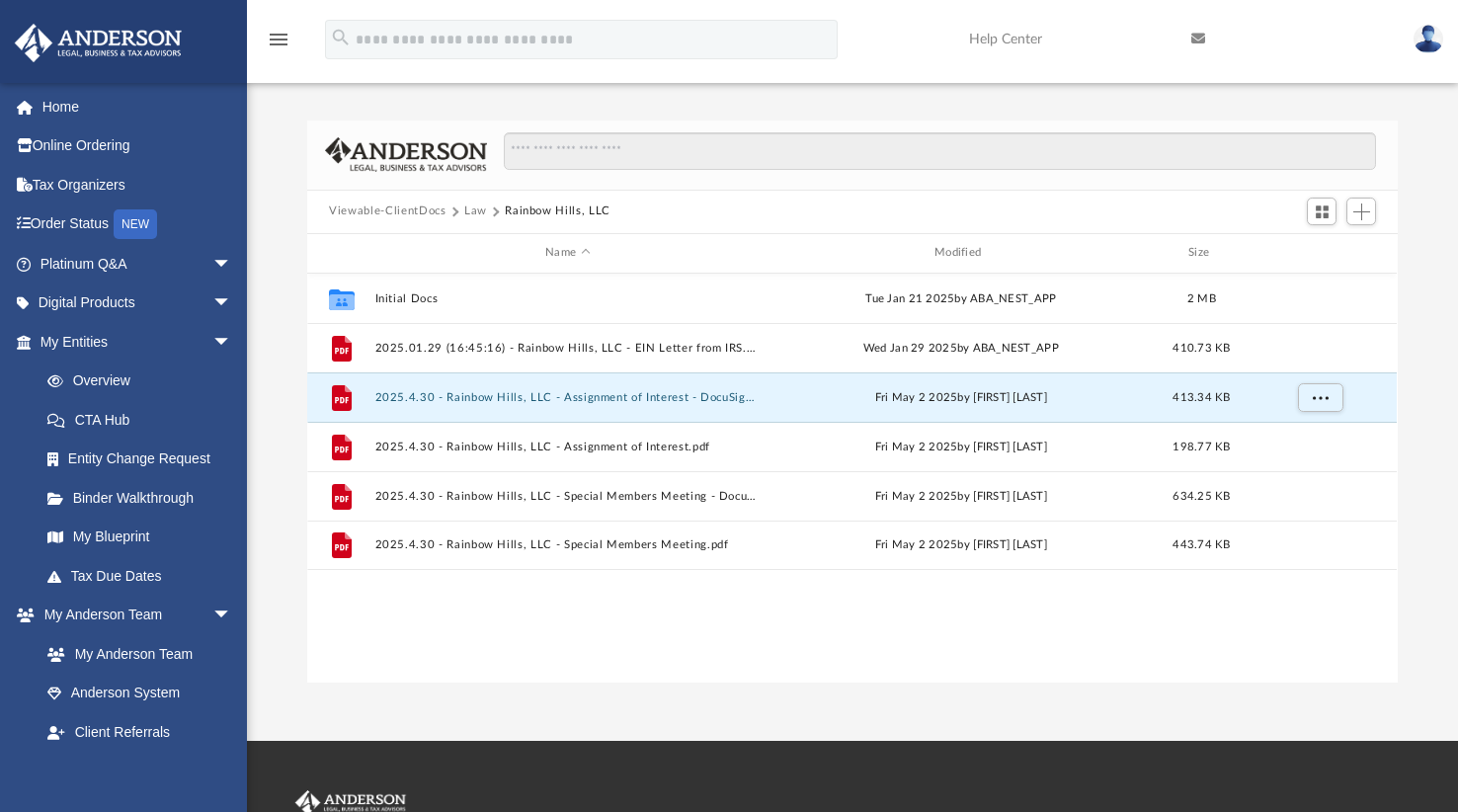 drag, startPoint x: 471, startPoint y: 209, endPoint x: 466, endPoint y: 270, distance: 61.204575 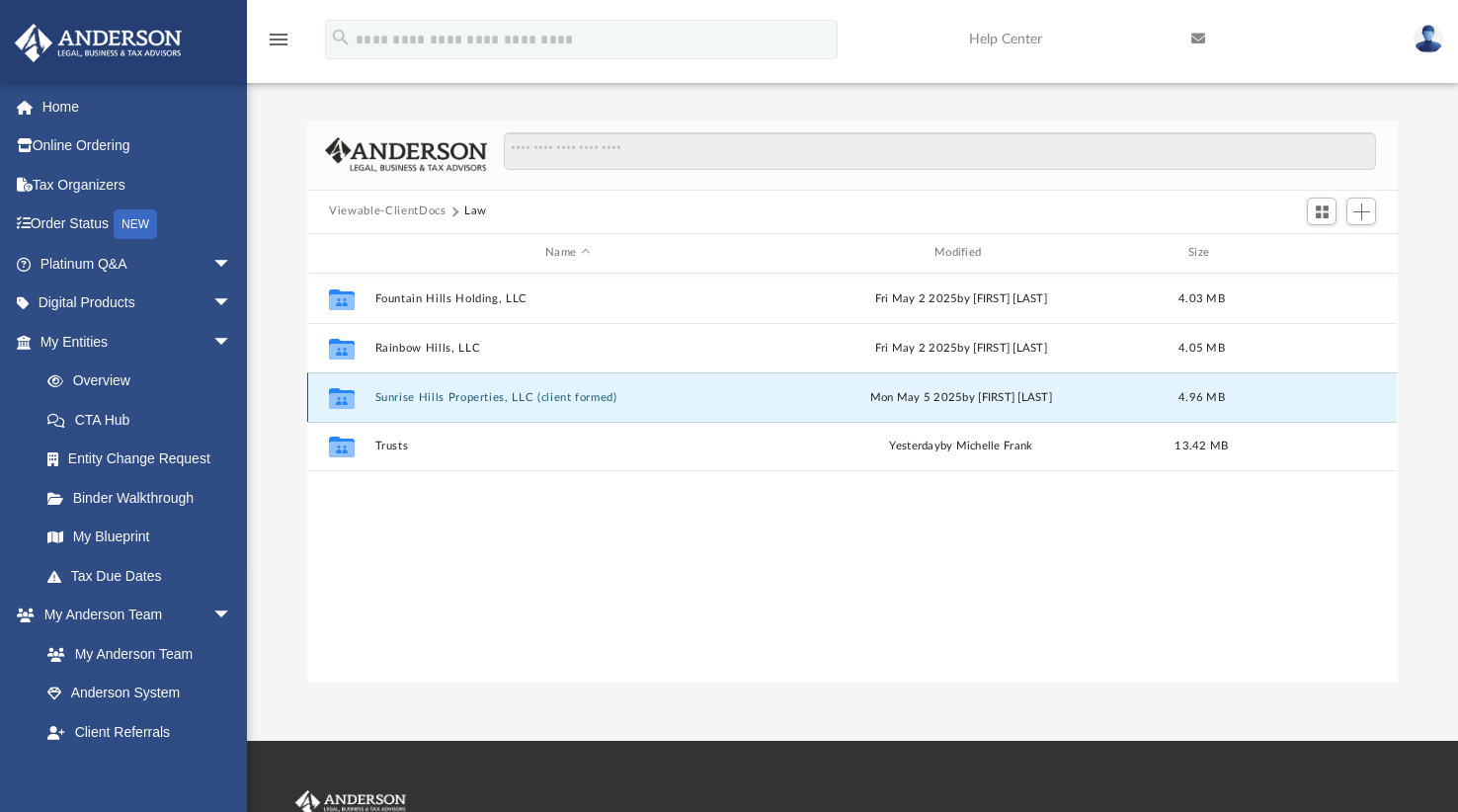 click on "Sunrise Hills Properties, LLC (client formed)" at bounding box center [568, 396] 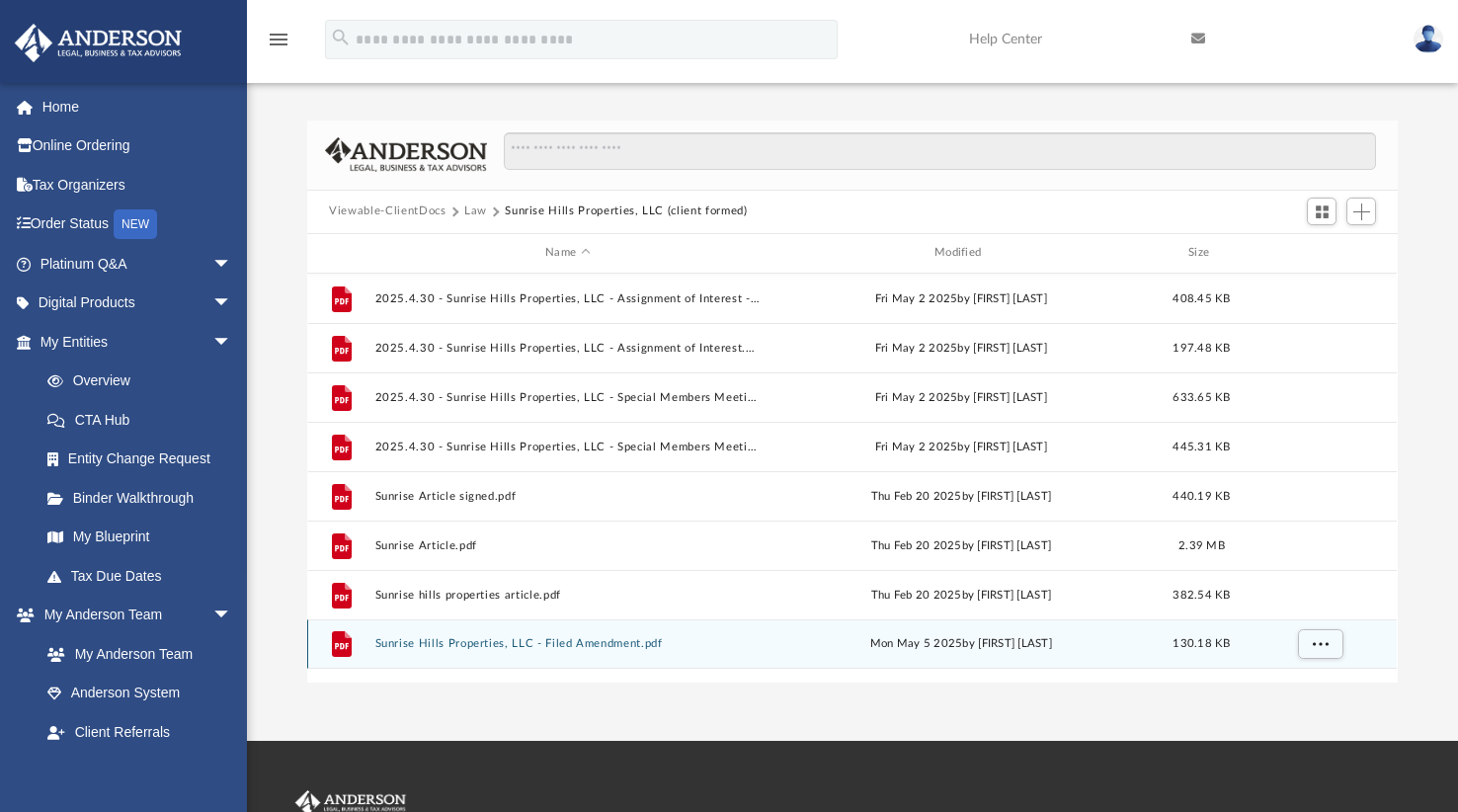 click on "Sunrise Hills Properties, LLC - Filed Amendment.pdf" at bounding box center (568, 643) 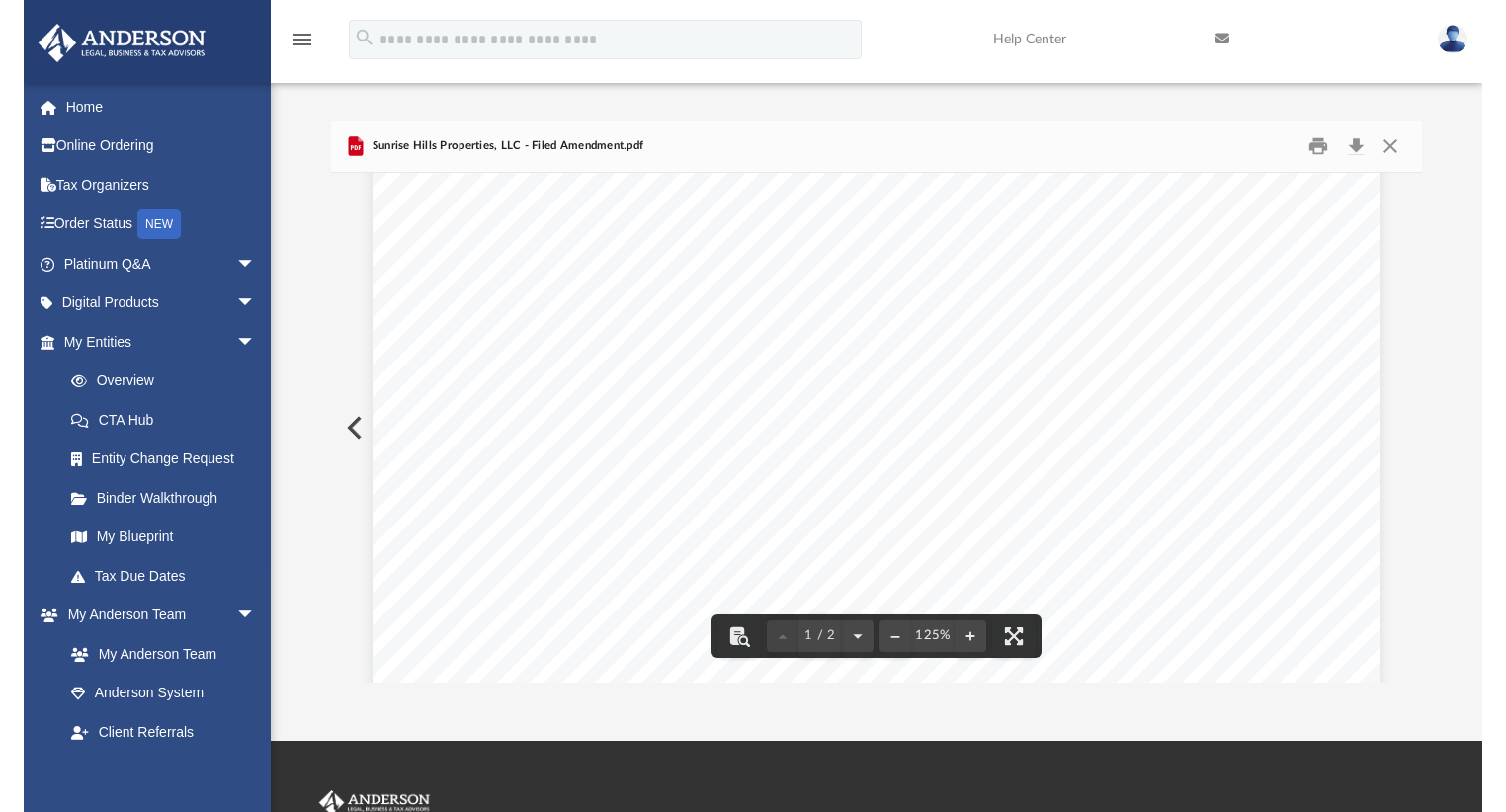 scroll, scrollTop: 0, scrollLeft: 0, axis: both 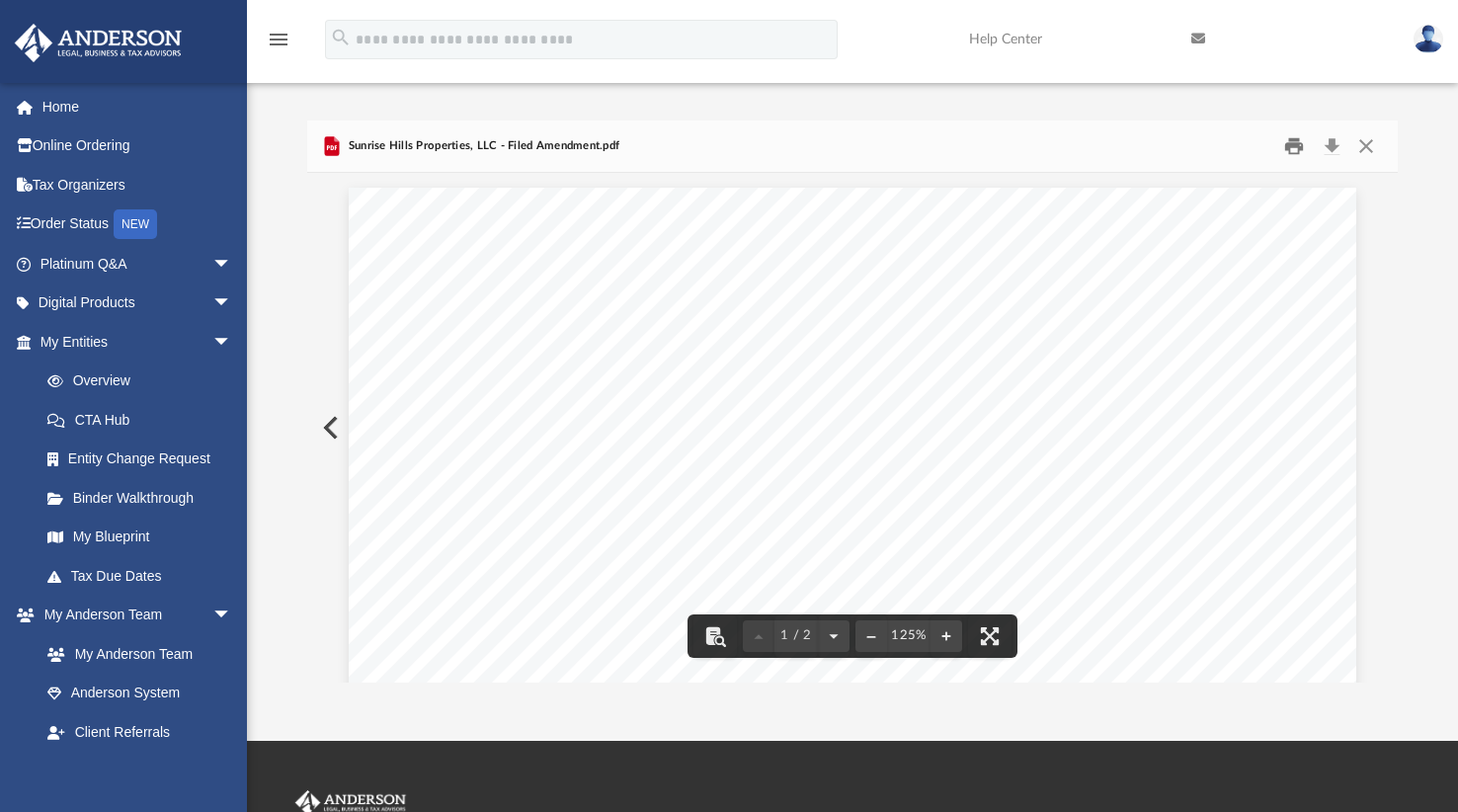 click at bounding box center (1294, 145) 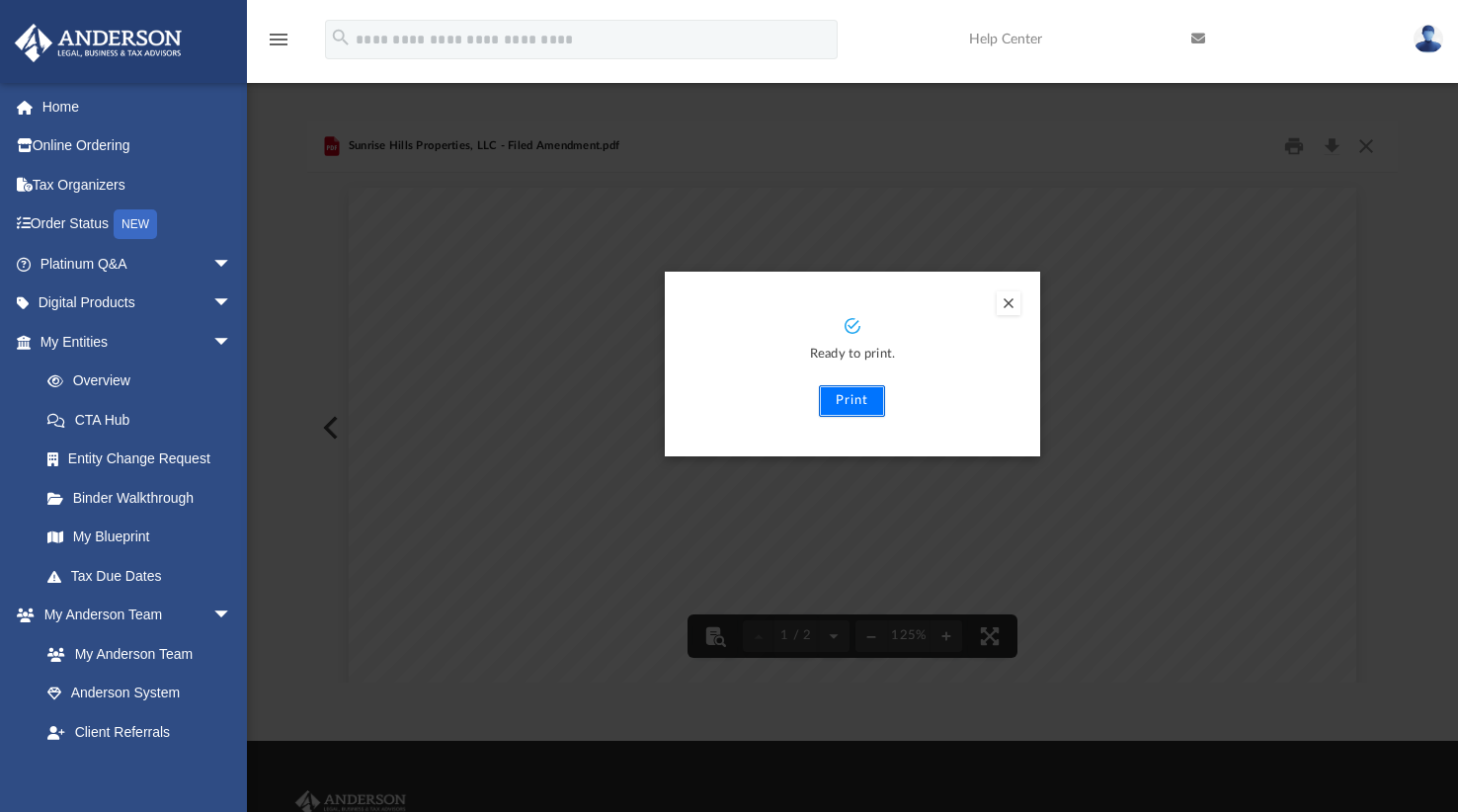 click on "Print" at bounding box center (851, 401) 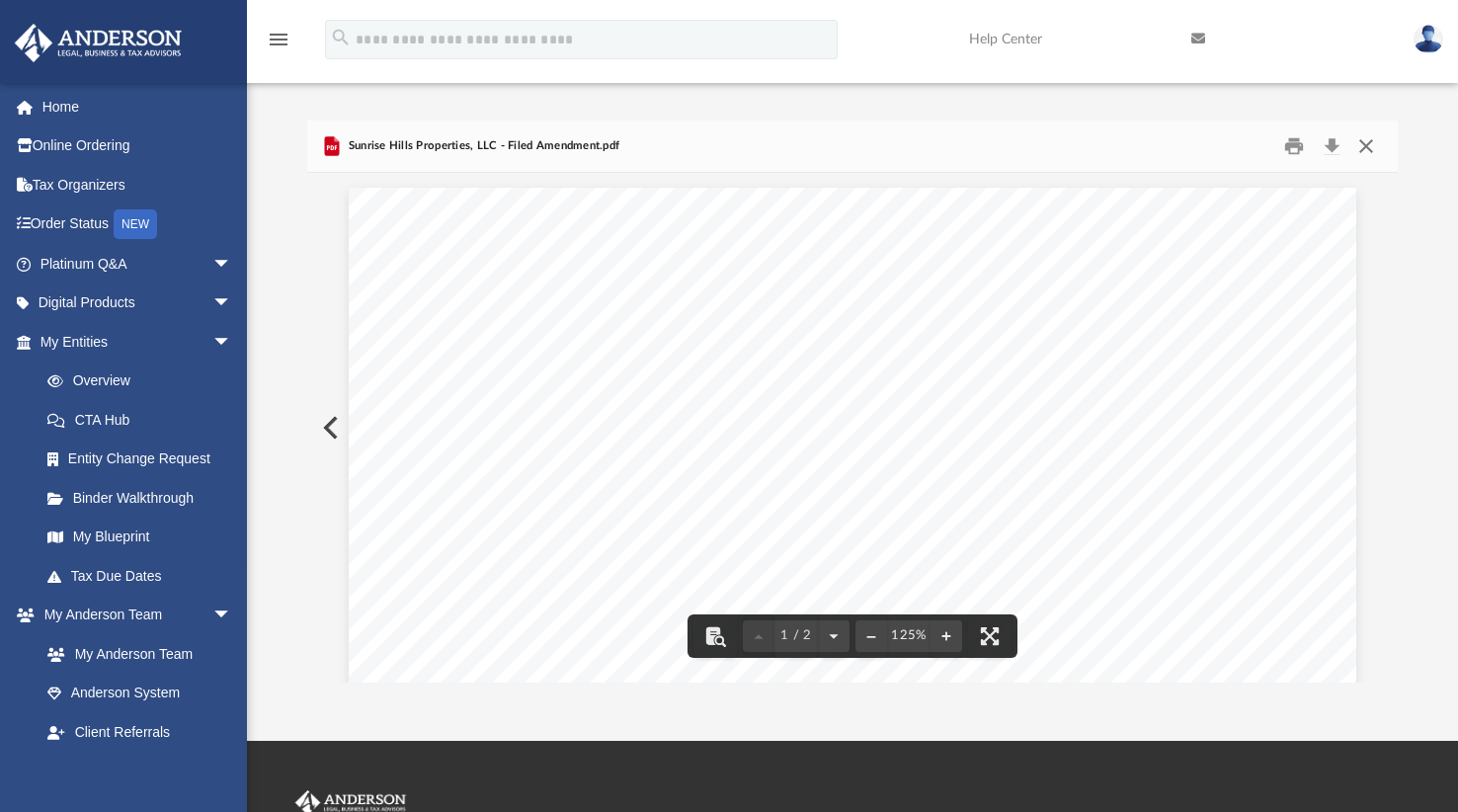 click at bounding box center (1366, 145) 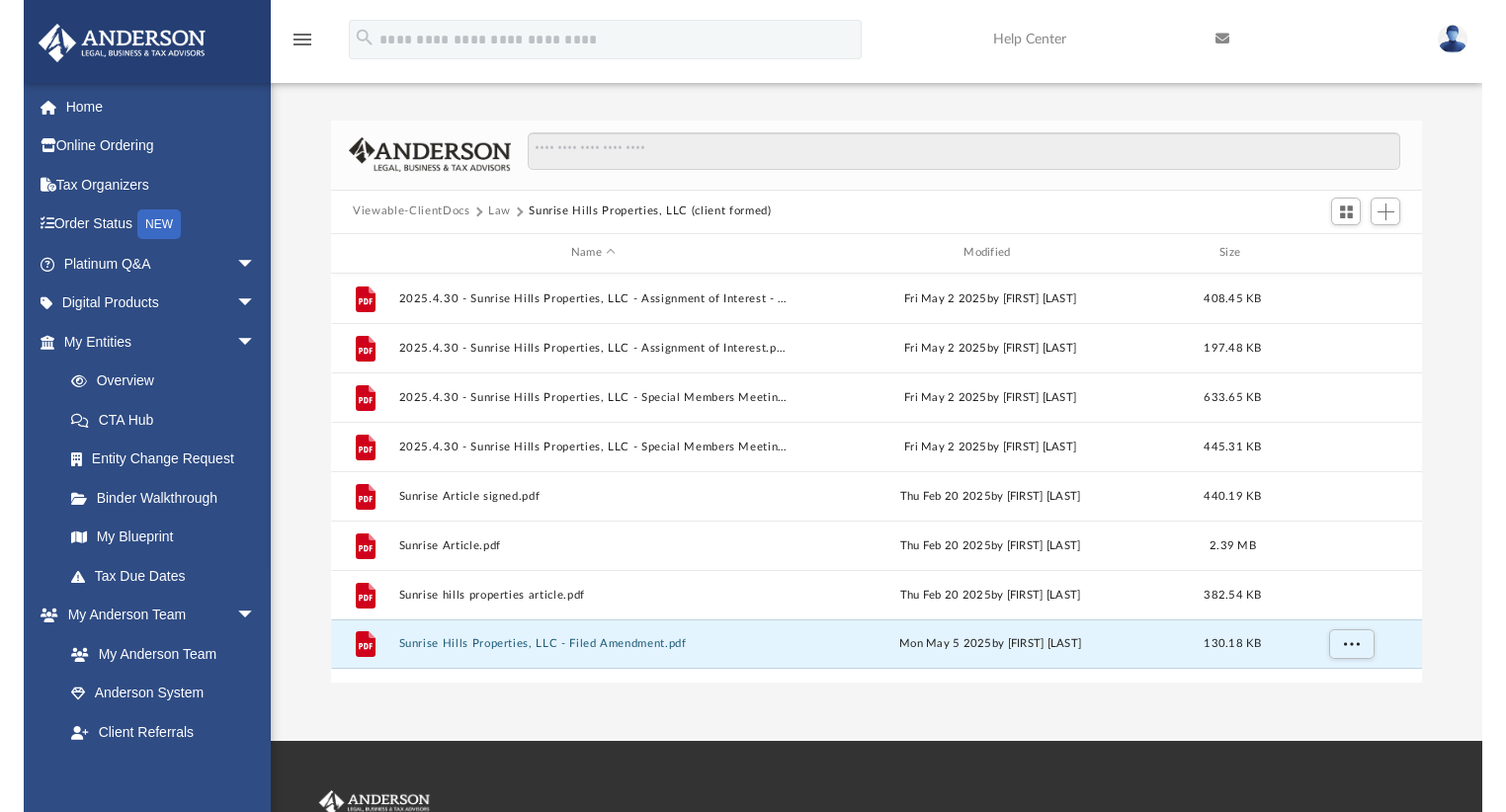 scroll, scrollTop: 16, scrollLeft: 16, axis: both 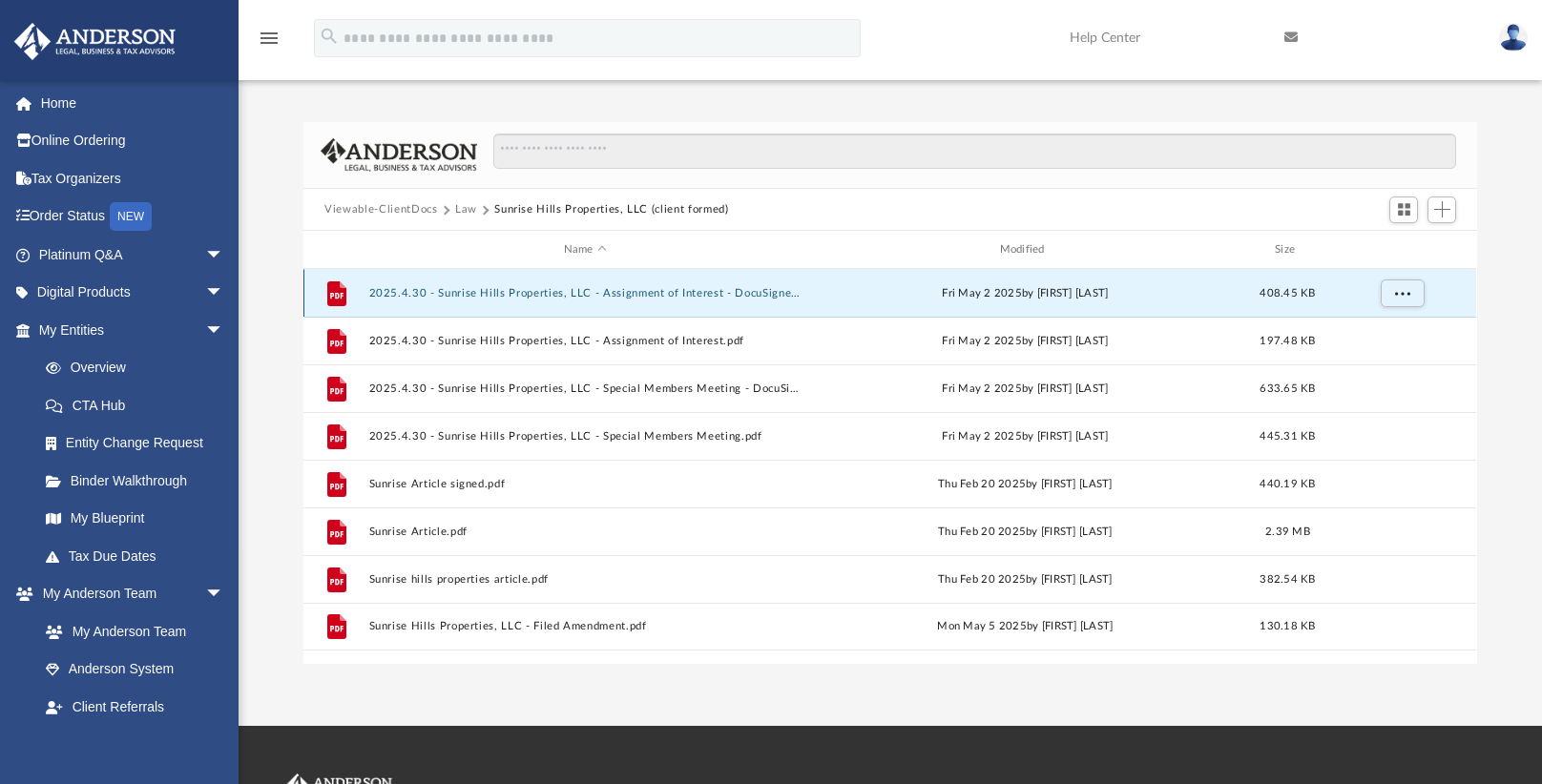 click on "2025.4.30 -  Sunrise Hills Properties, LLC - Assignment of Interest - DocuSigned.pdf" at bounding box center [585, 293] 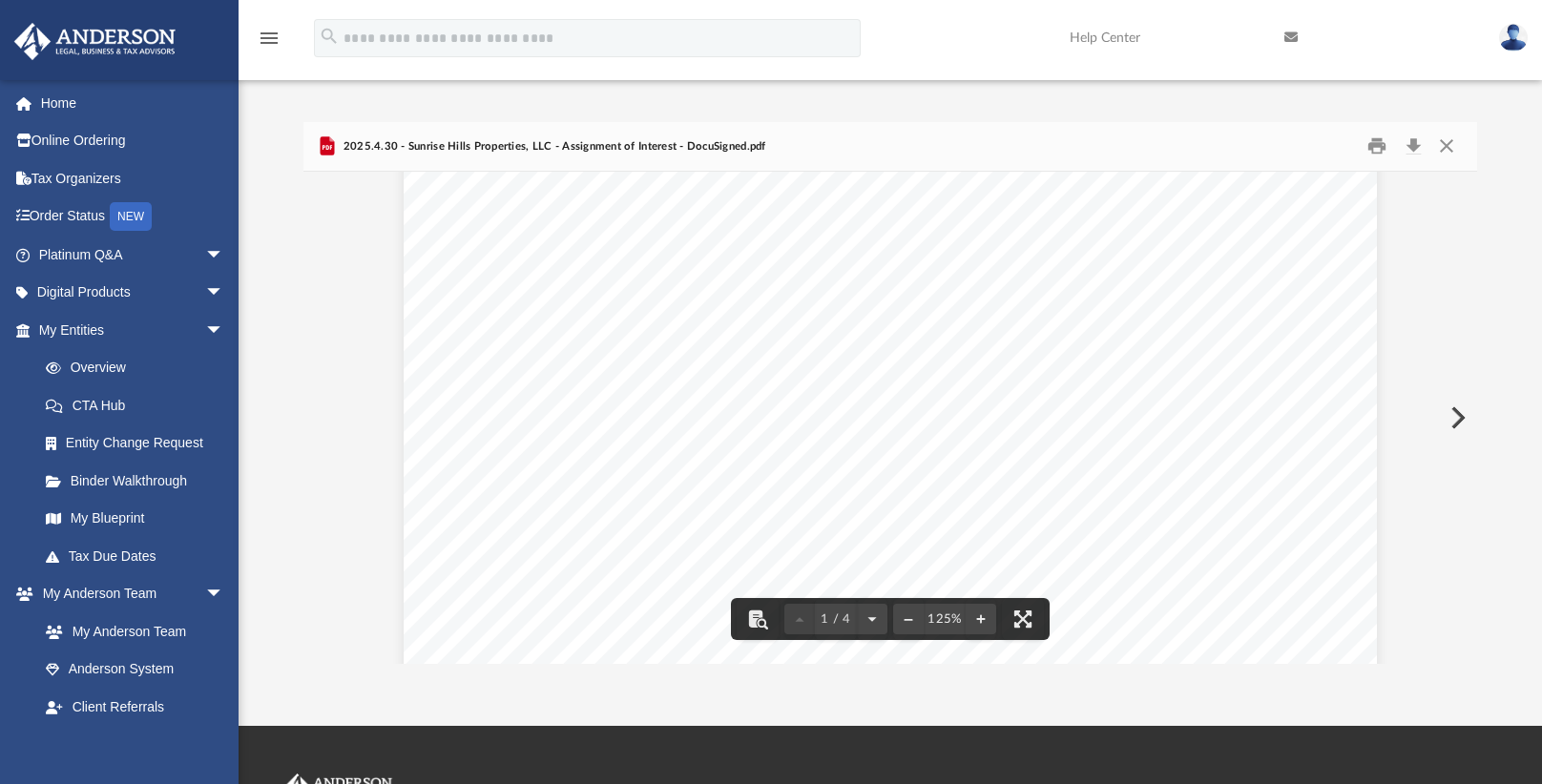 scroll, scrollTop: 954, scrollLeft: 0, axis: vertical 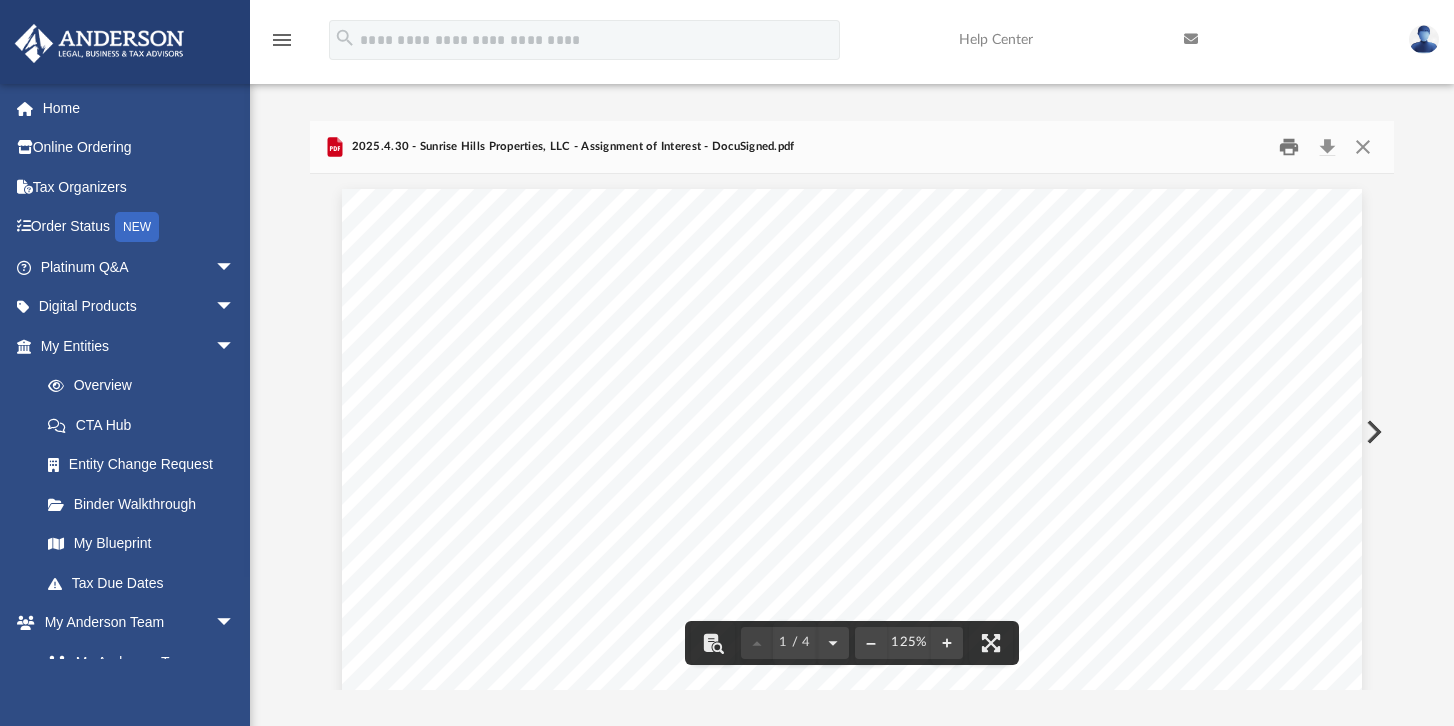 click at bounding box center (1289, 147) 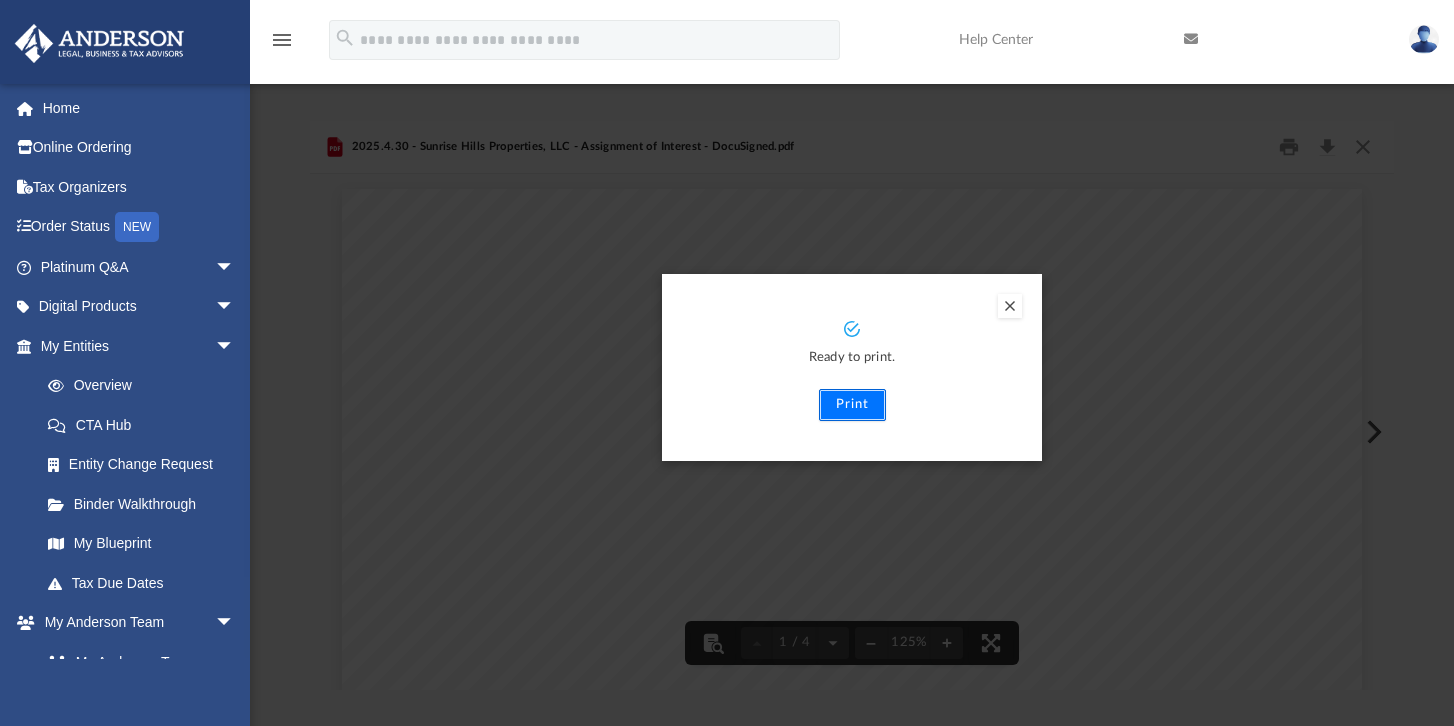 click on "Print" at bounding box center (852, 405) 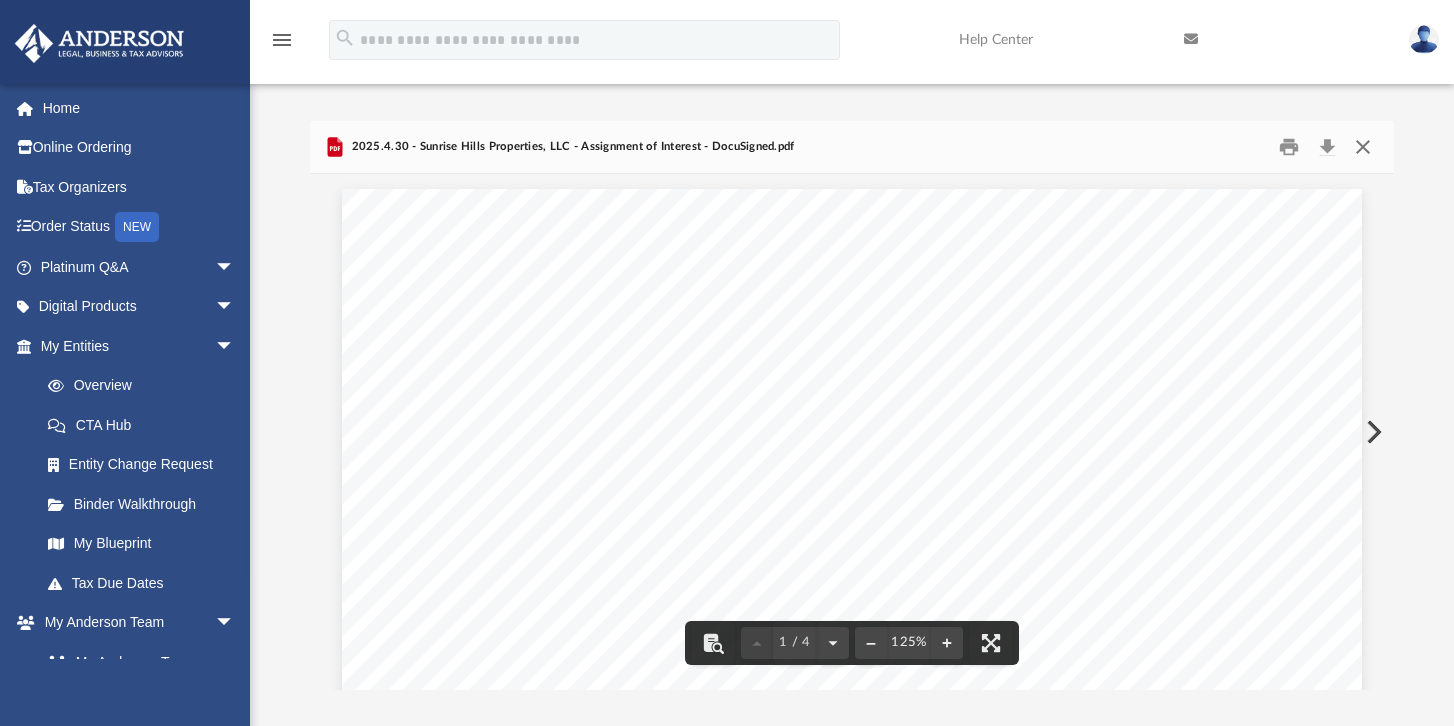 click at bounding box center [1362, 147] 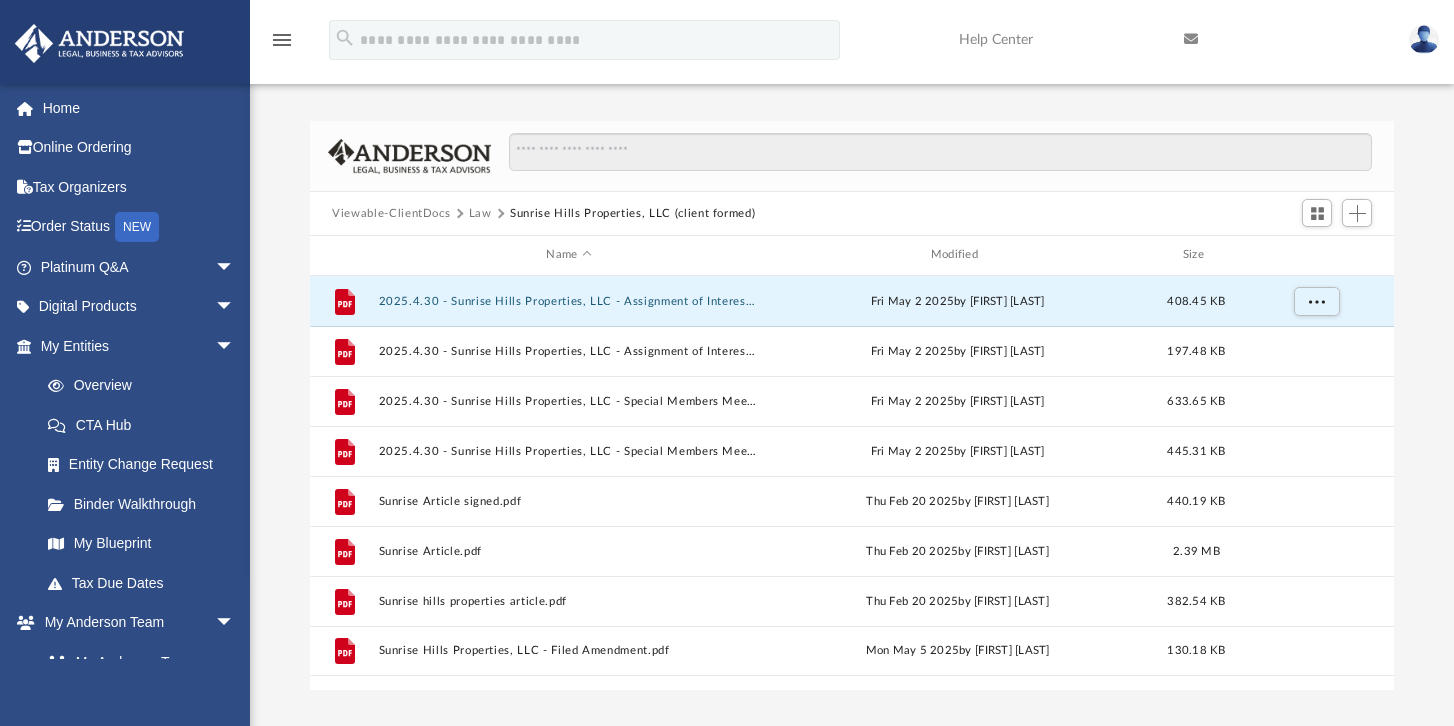 click on "Law" at bounding box center [480, 214] 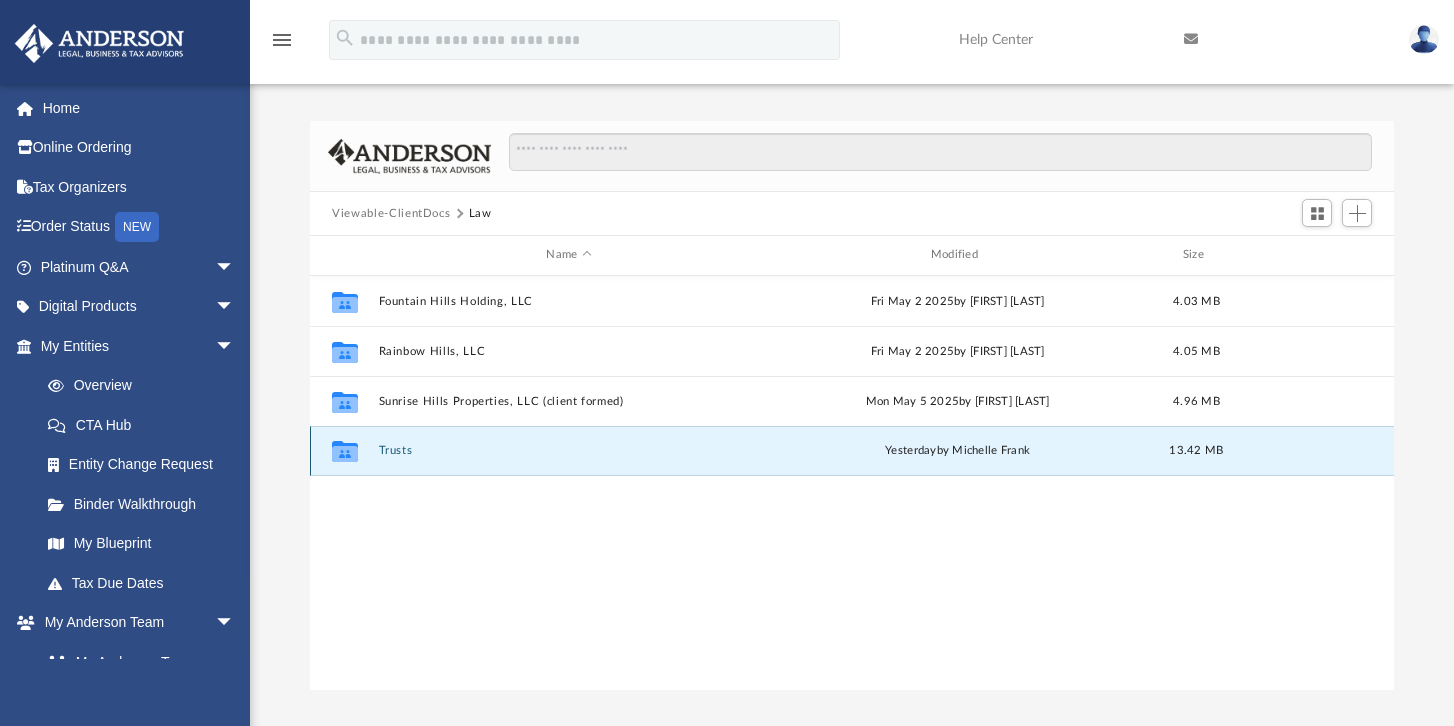 click on "Trusts" at bounding box center (569, 450) 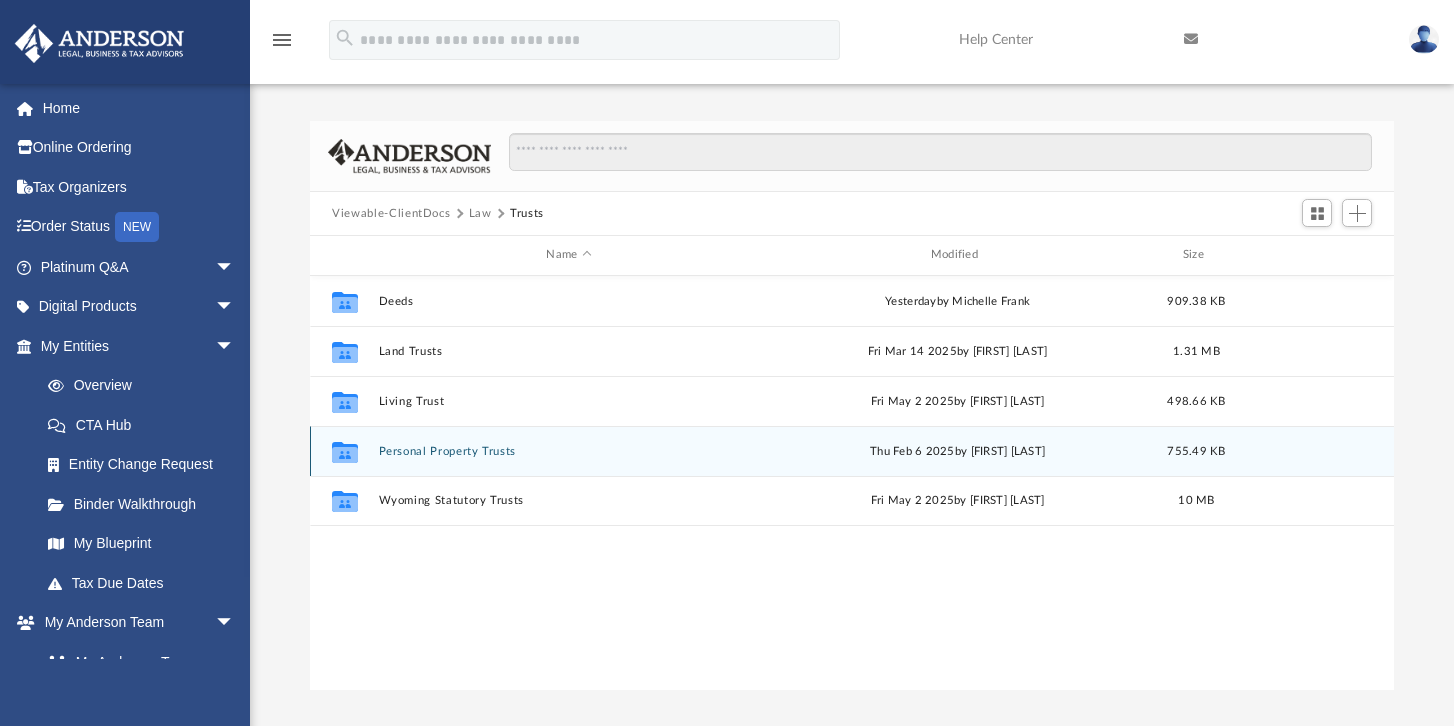 click on "Personal Property Trusts" at bounding box center (569, 451) 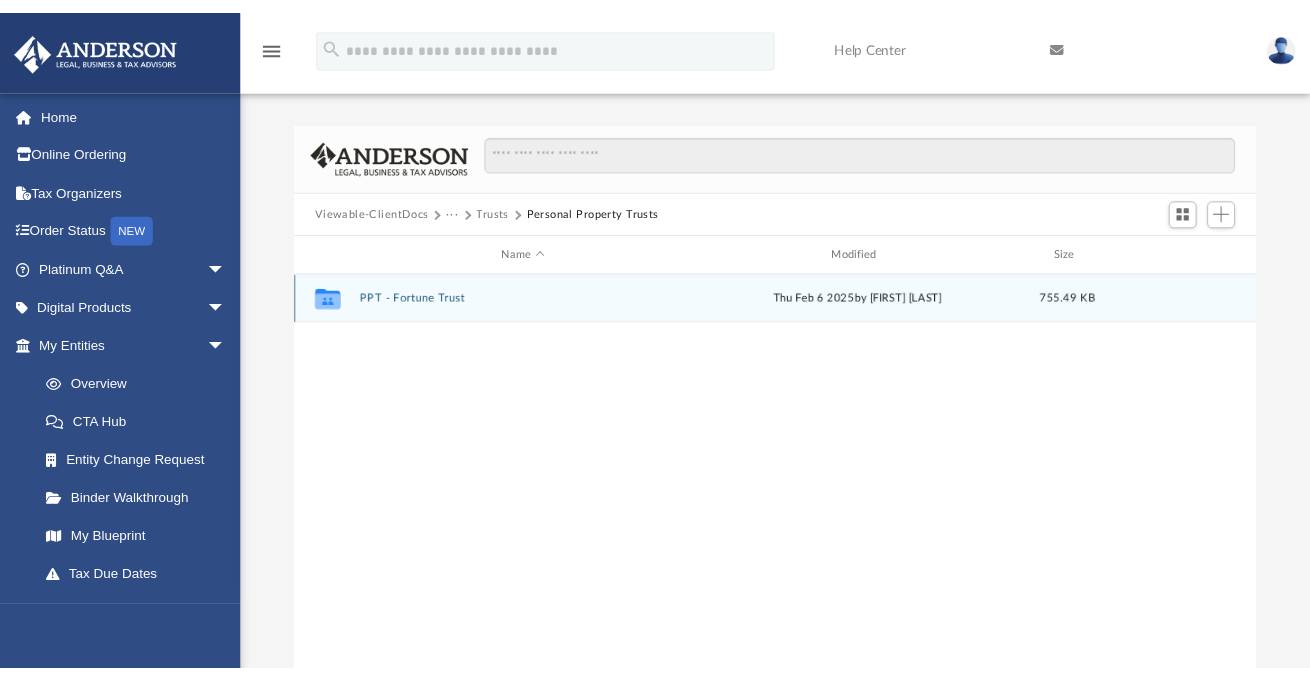 scroll, scrollTop: 440, scrollLeft: 986, axis: both 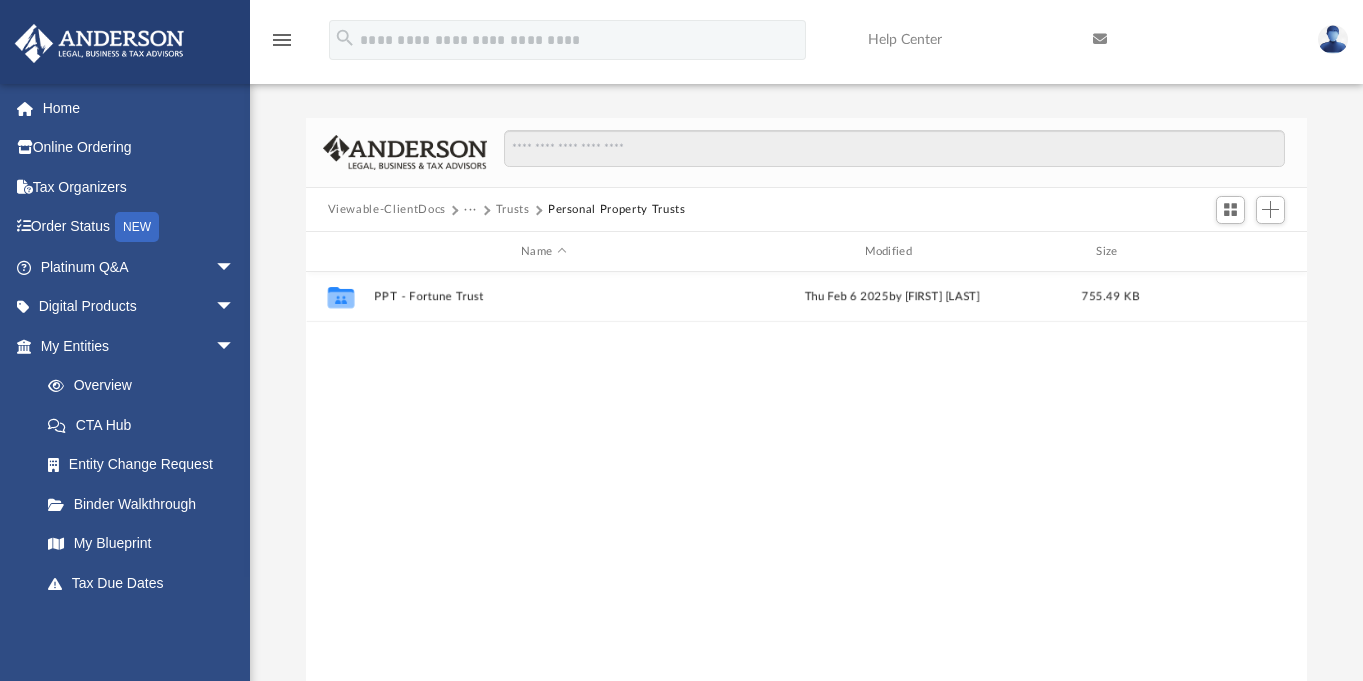 click on "Collaborated Folder PPT - Fortune Trust Thu Feb 6 2025  by Aiden Larsen 755.49 KB" at bounding box center [807, 479] 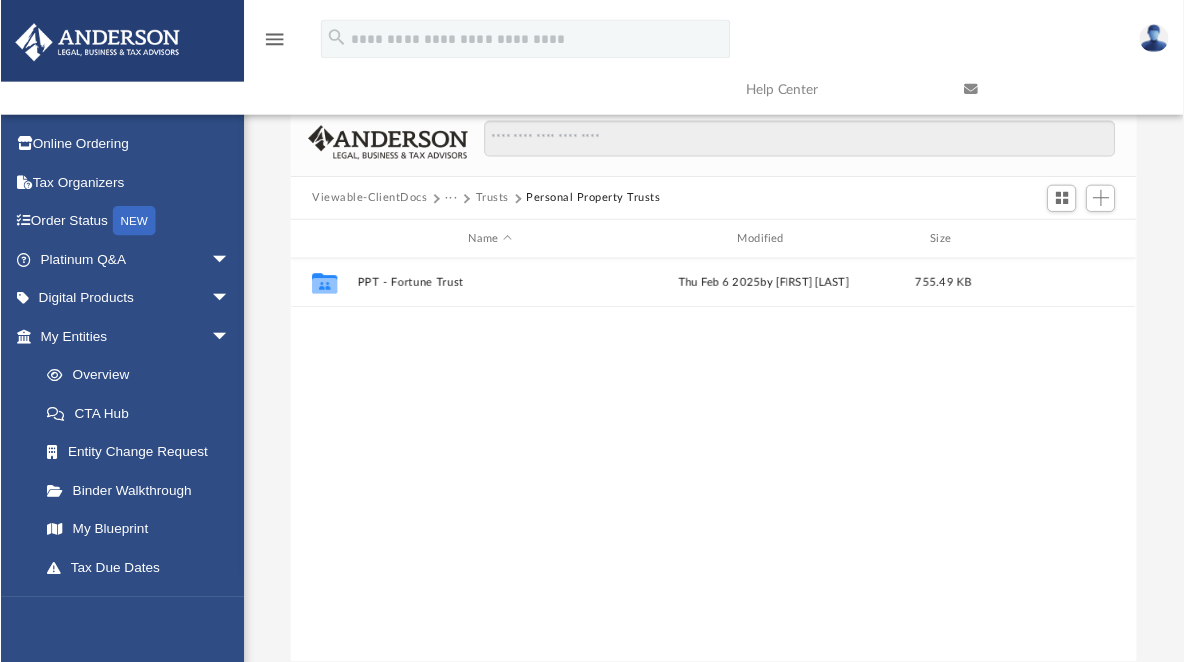 scroll, scrollTop: 440, scrollLeft: 855, axis: both 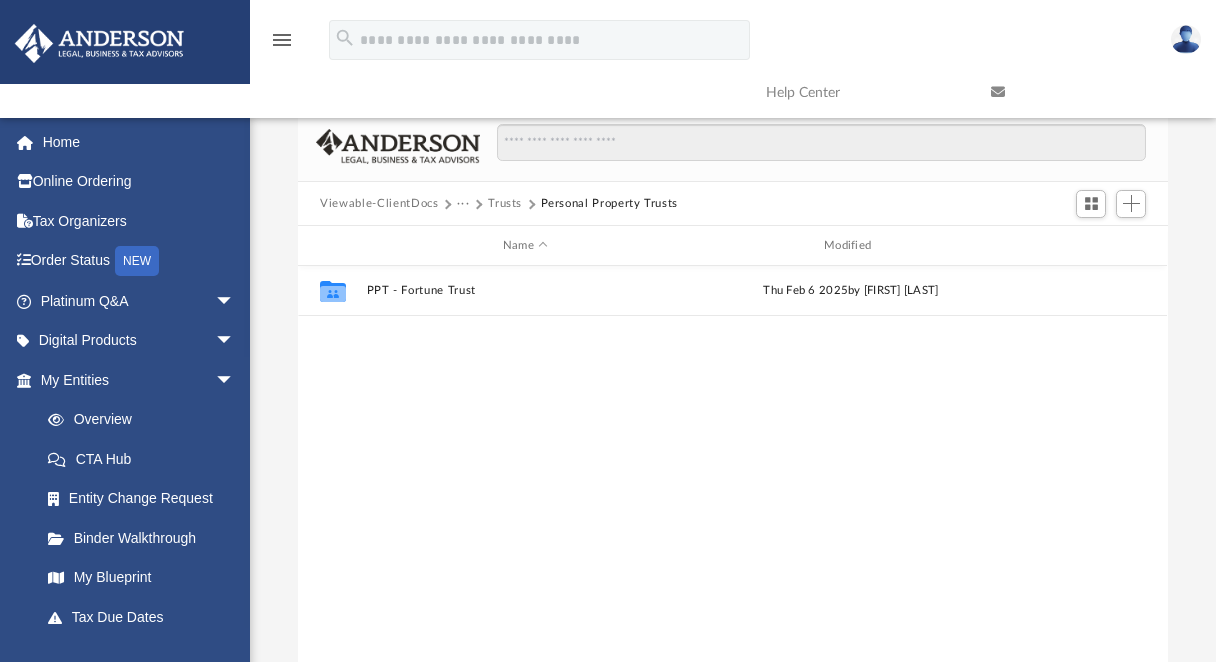 click on "Collaborated Folder PPT - Fortune Trust Thu Feb 6 2025  by Aiden Larsen" at bounding box center [732, 473] 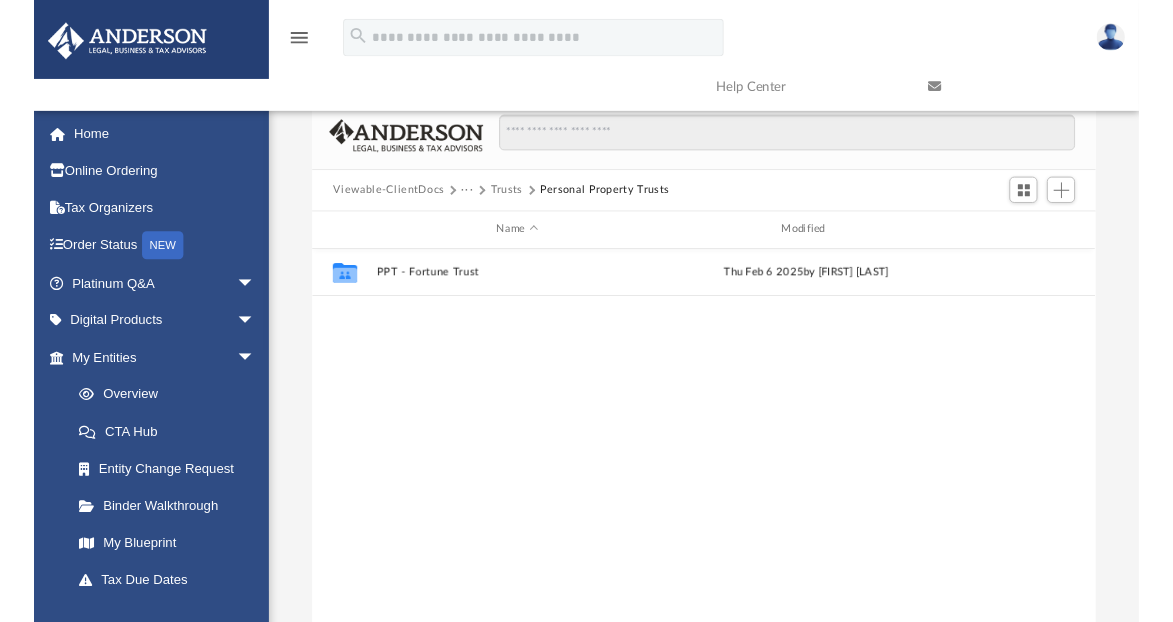 scroll, scrollTop: 440, scrollLeft: 815, axis: both 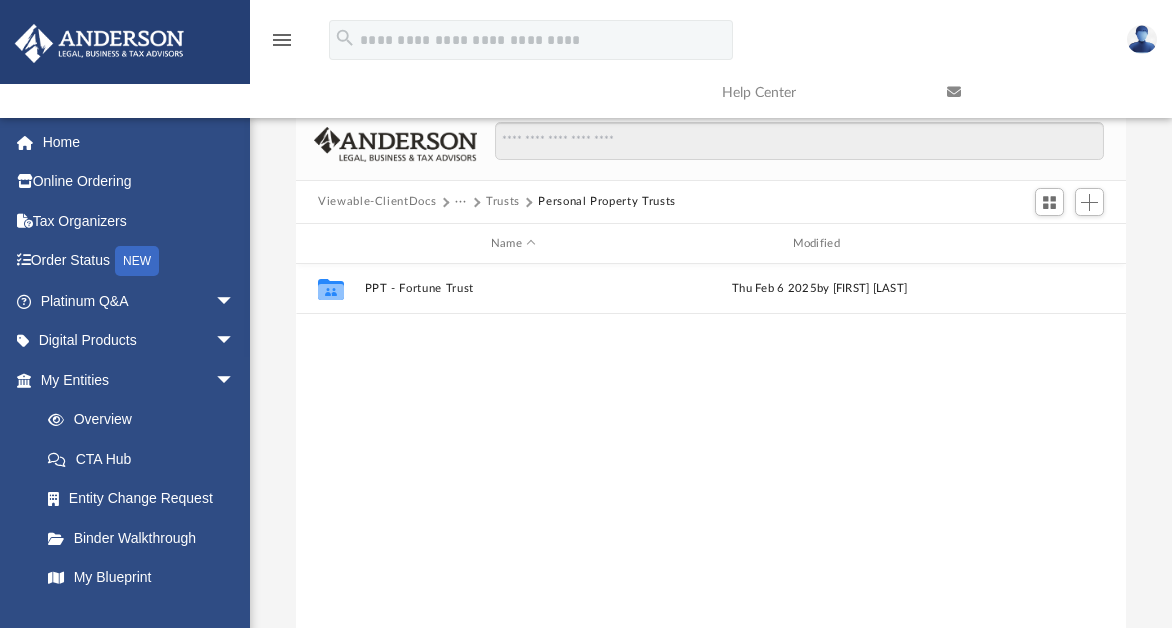 click on "Collaborated Folder PPT - Fortune Trust Thu Feb 6 2025  by Aiden Larsen" at bounding box center (711, 471) 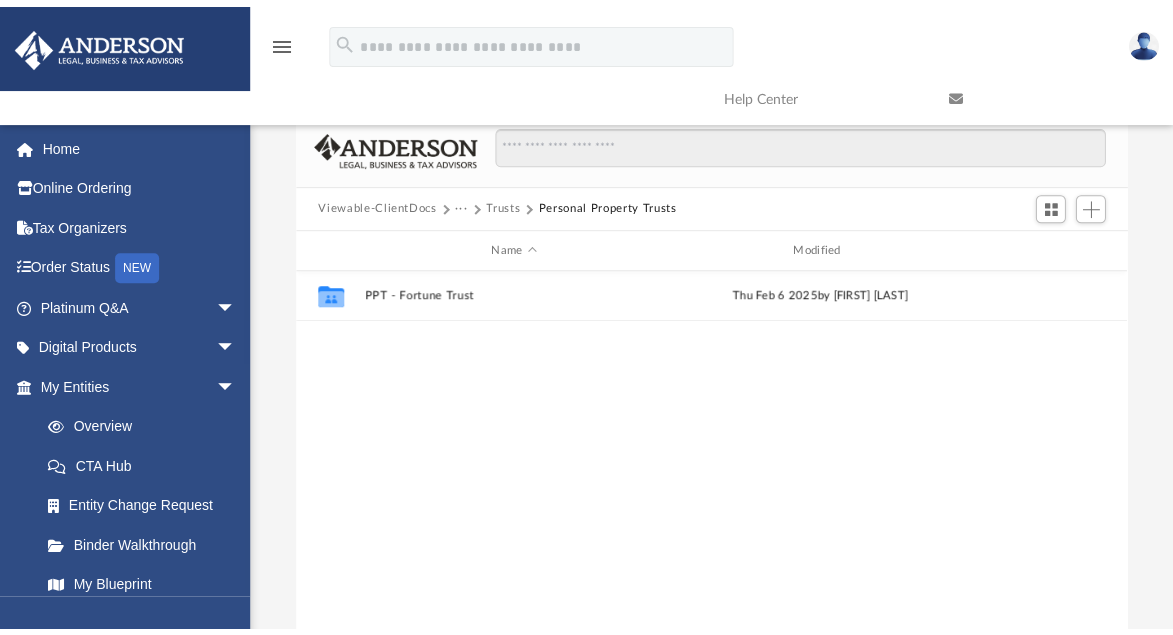 scroll, scrollTop: 16, scrollLeft: 16, axis: both 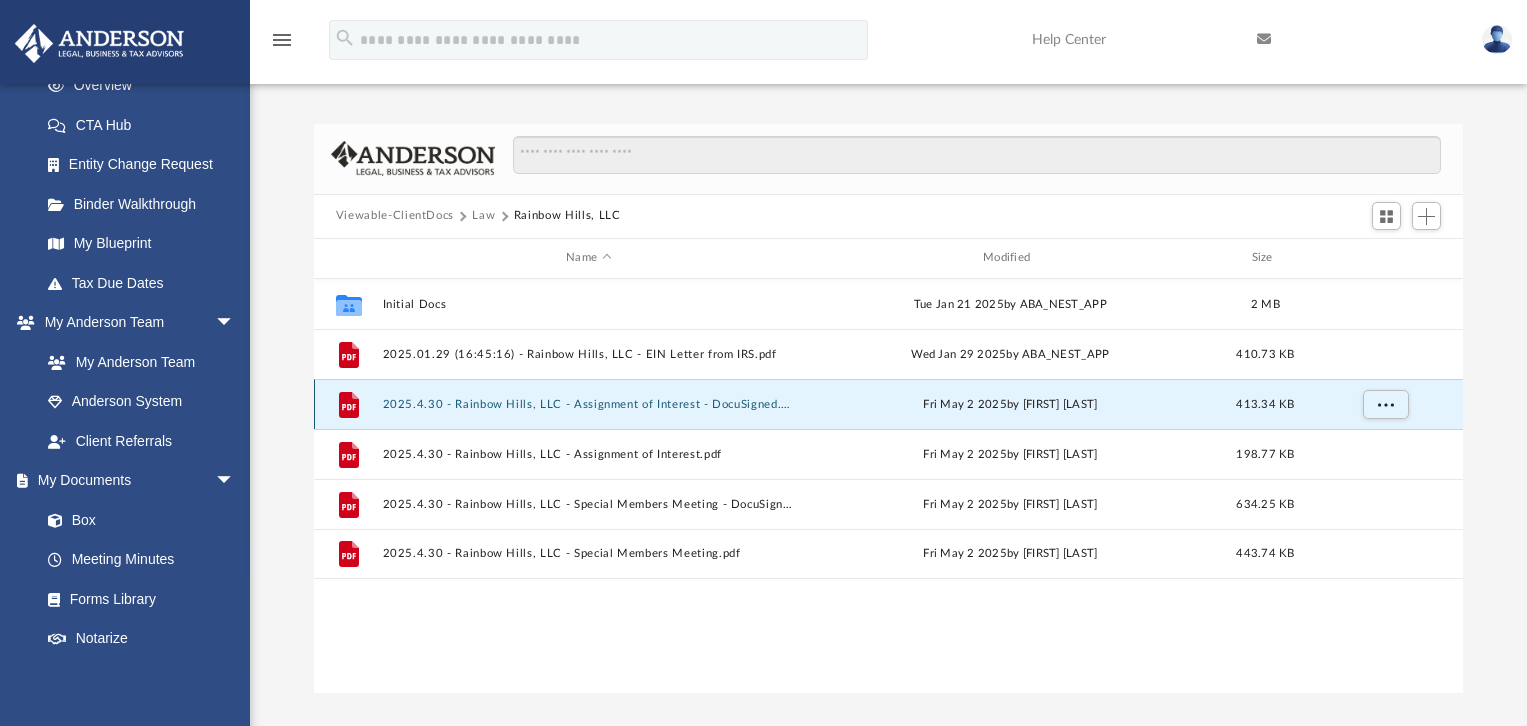 click on "2025.4.30 -  Rainbow Hills, LLC - Assignment of Interest - DocuSigned.pdf" at bounding box center (588, 404) 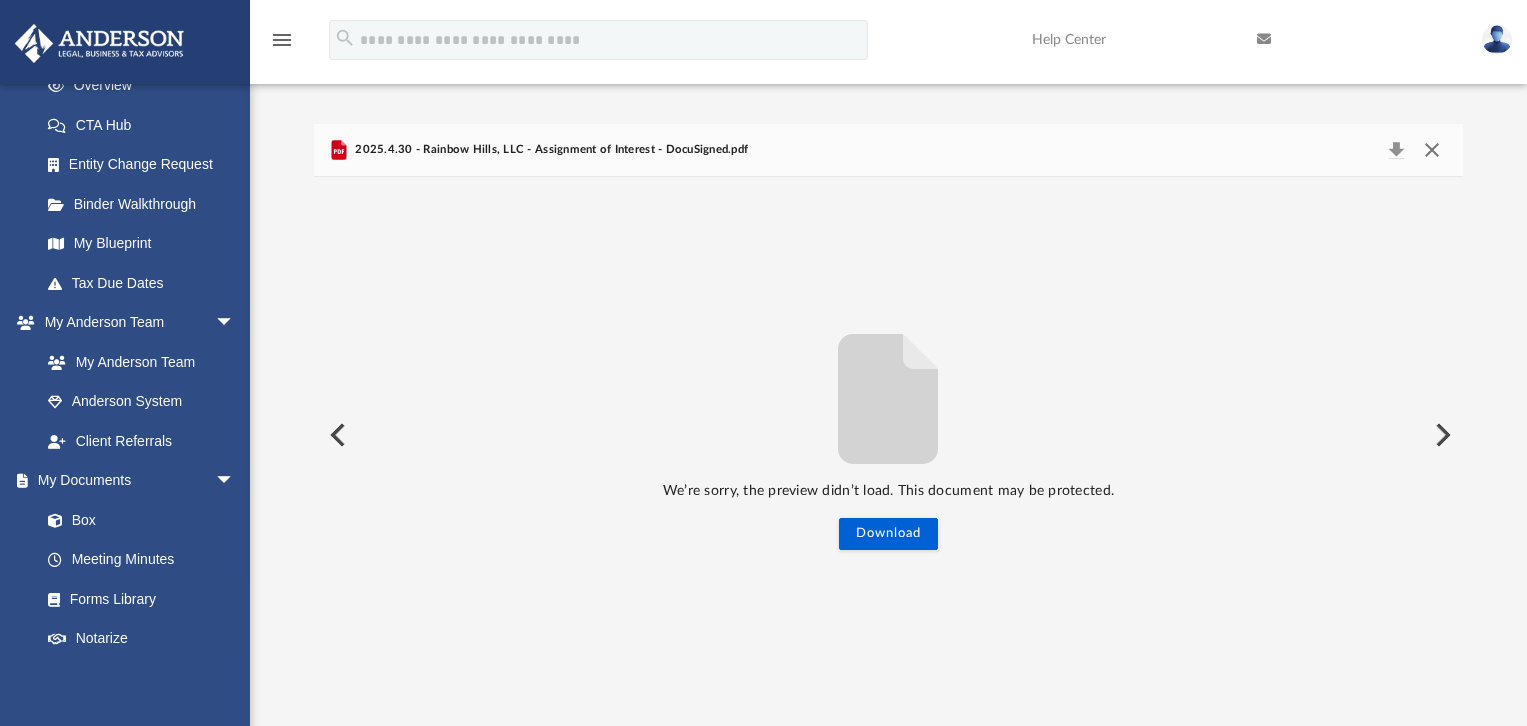 click at bounding box center (1432, 150) 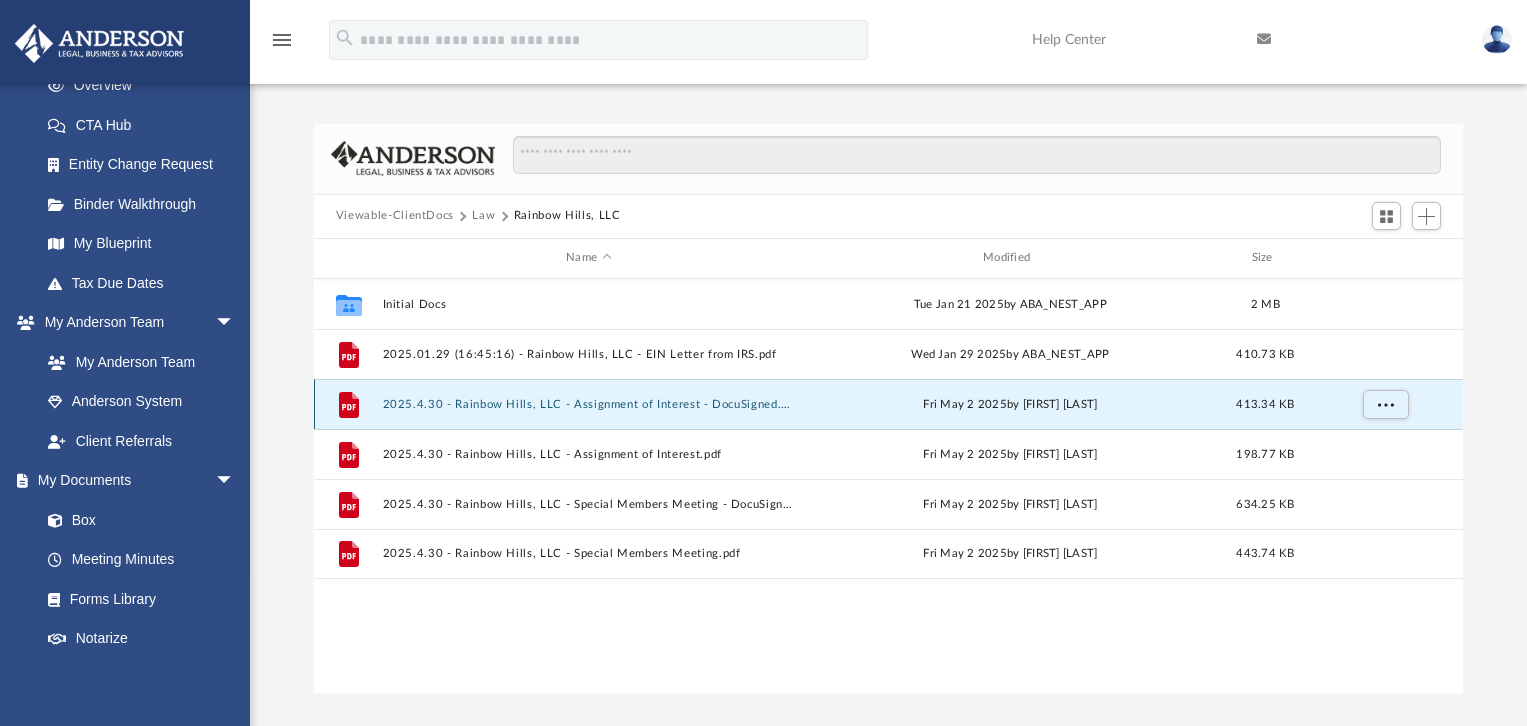 click on "2025.4.30 -  Rainbow Hills, LLC - Assignment of Interest - DocuSigned.pdf" at bounding box center [588, 404] 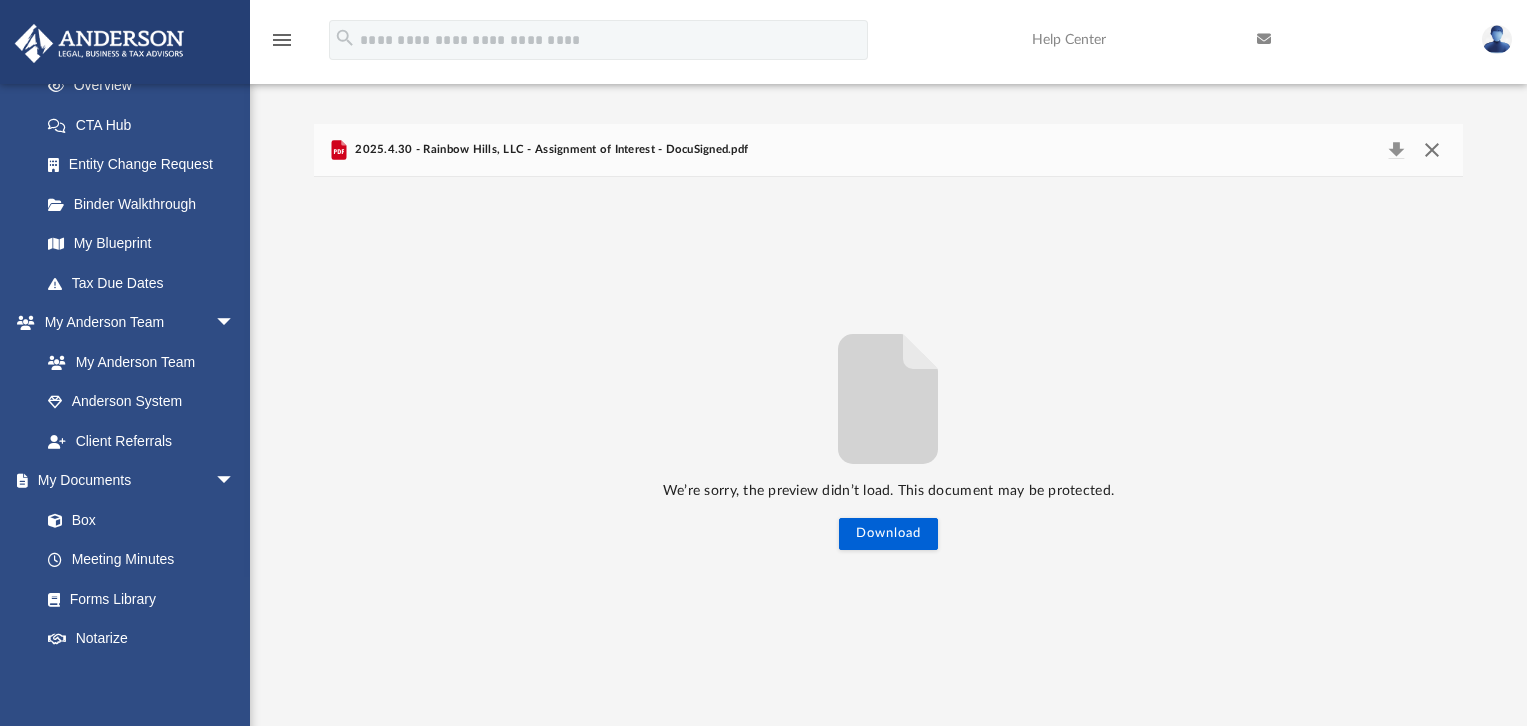 click at bounding box center (1432, 150) 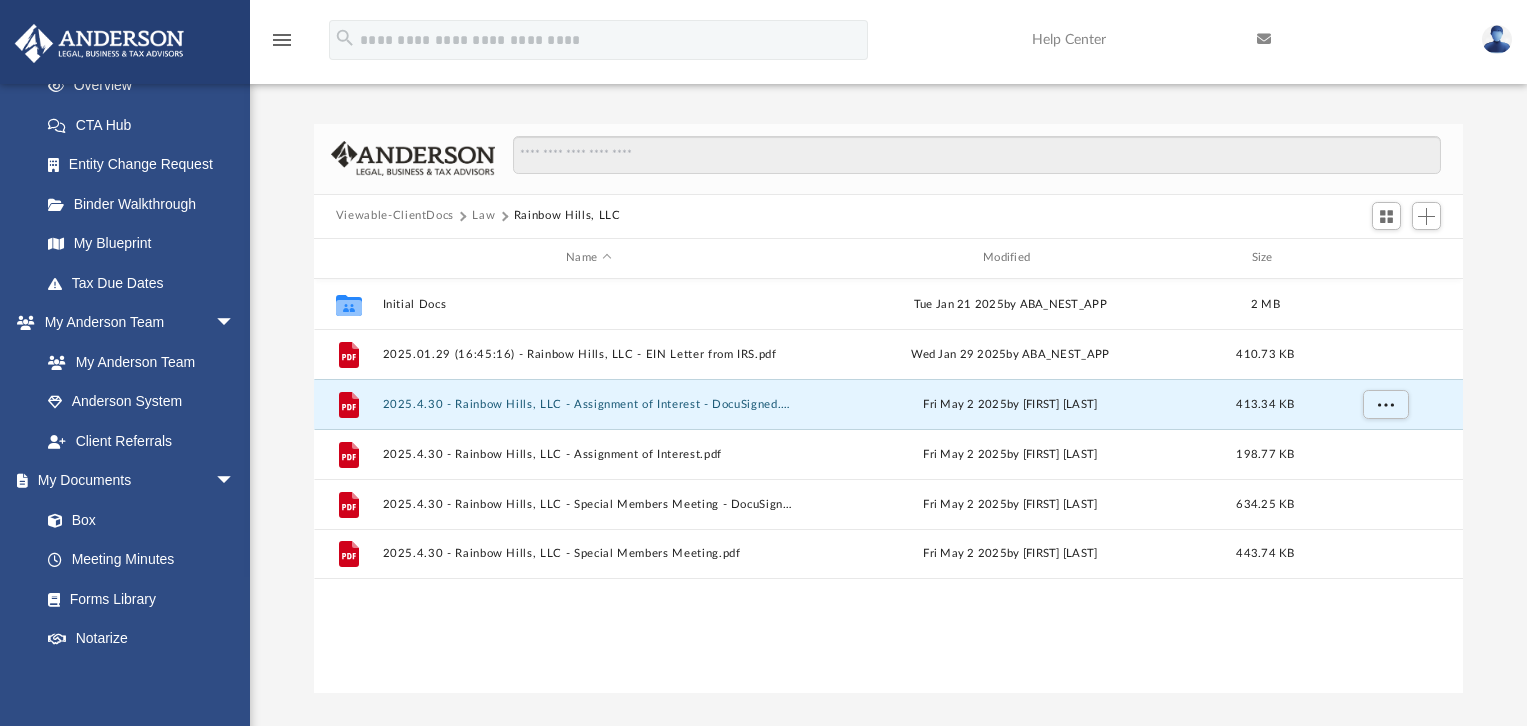 click on "Law" at bounding box center [483, 216] 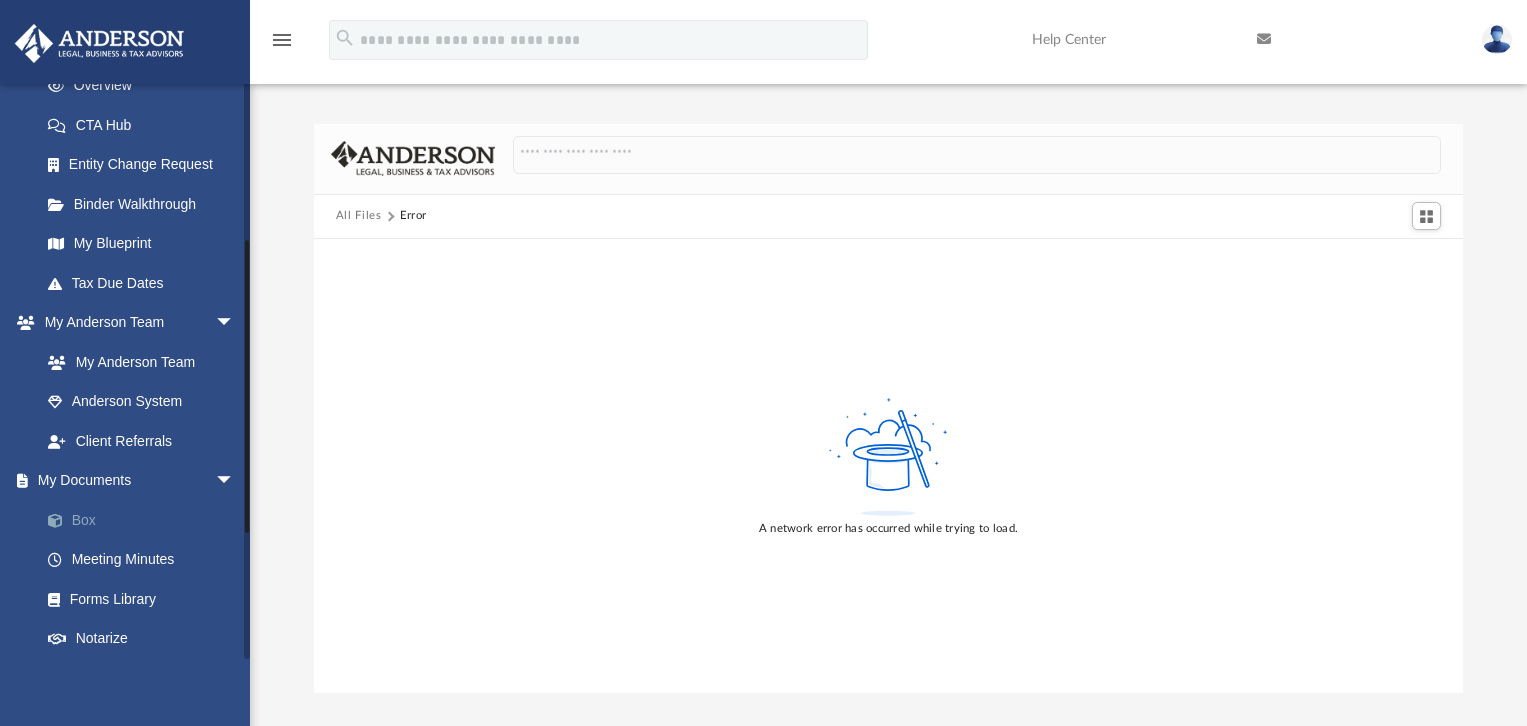 click on "Box" at bounding box center [146, 520] 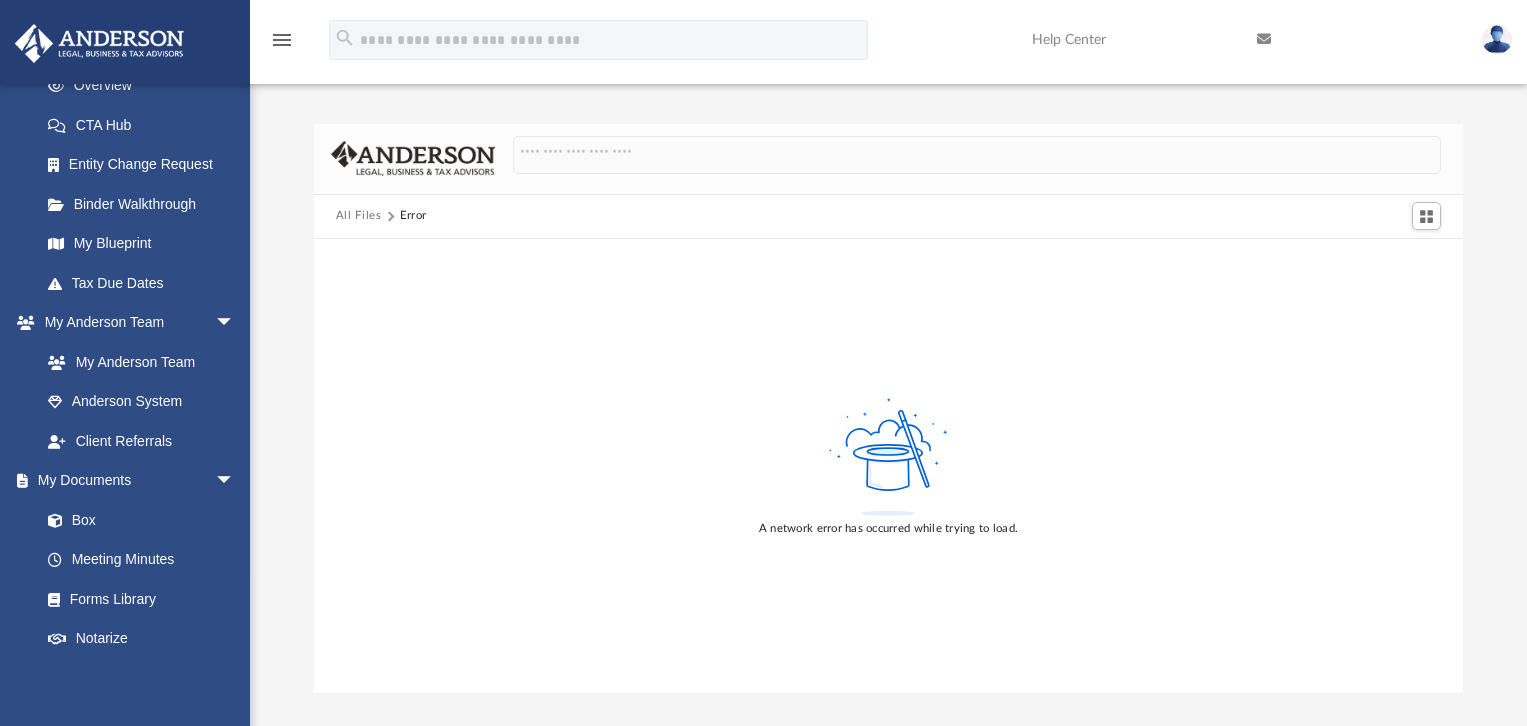click on "All Files" at bounding box center (359, 216) 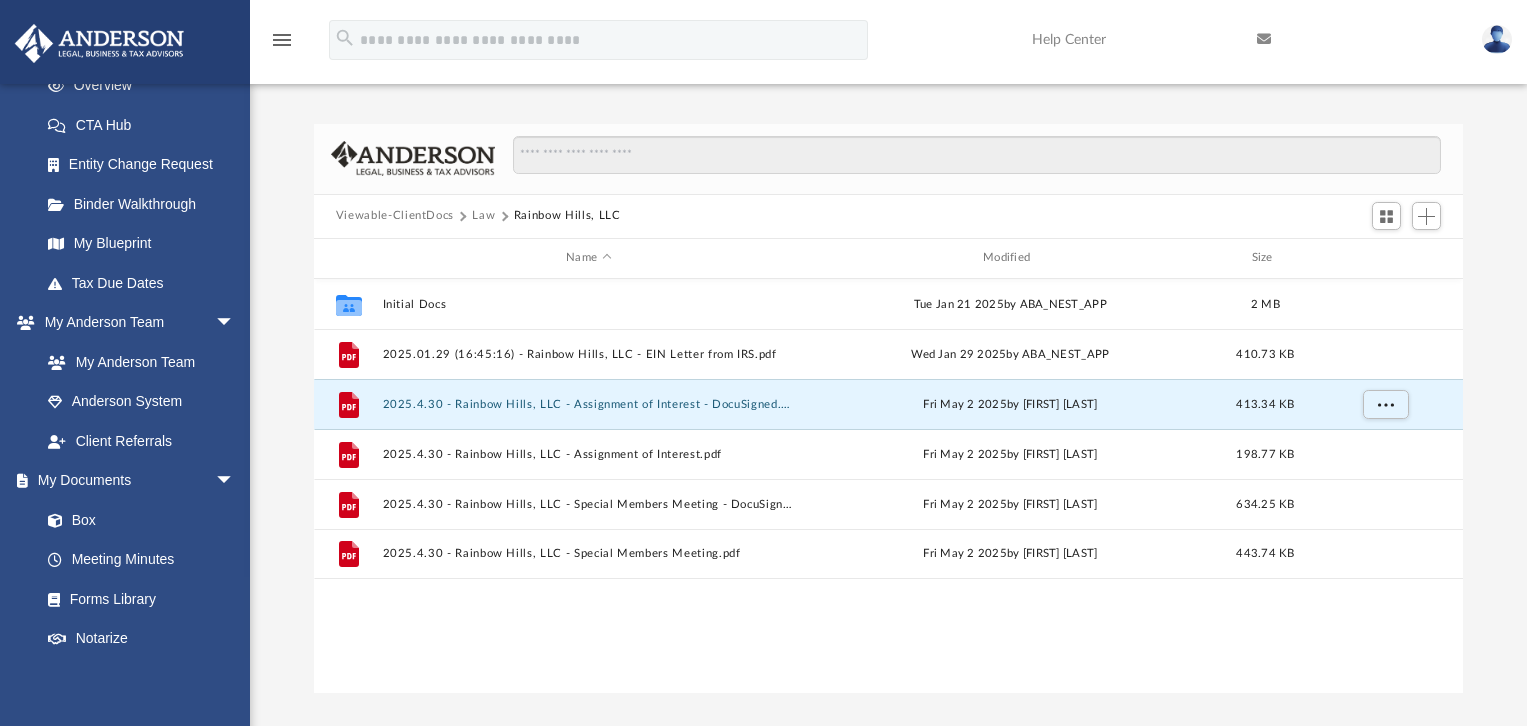 scroll, scrollTop: 16, scrollLeft: 16, axis: both 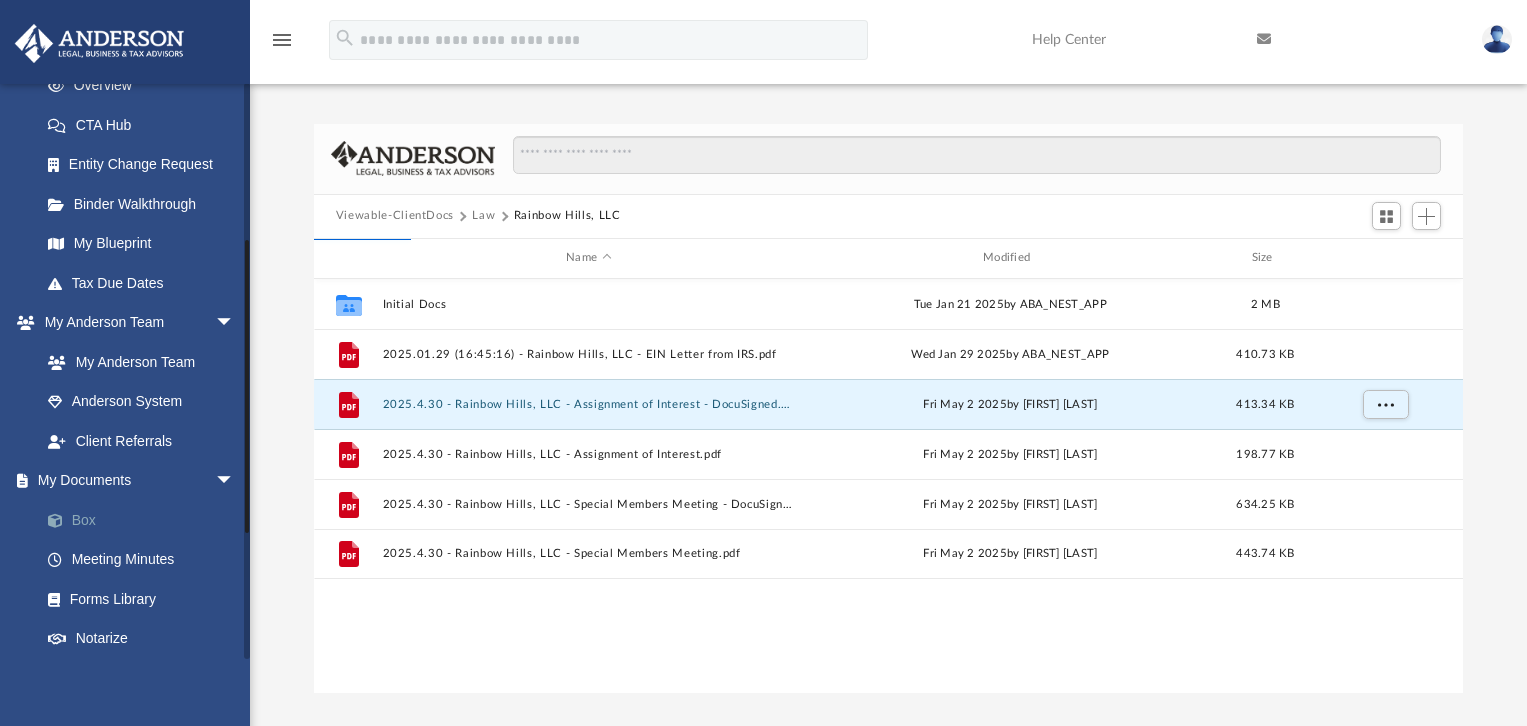 click on "Box" at bounding box center [146, 520] 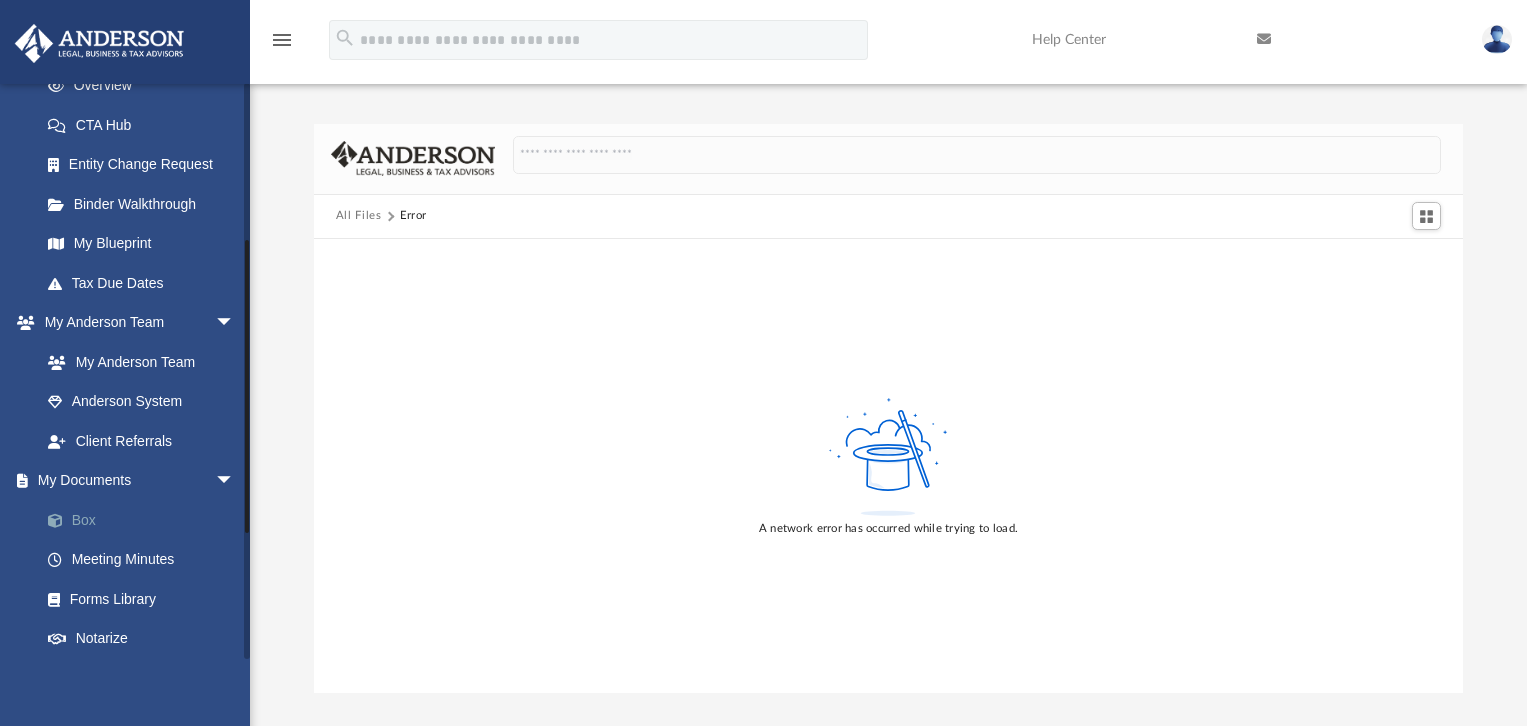 click on "Box" at bounding box center (146, 520) 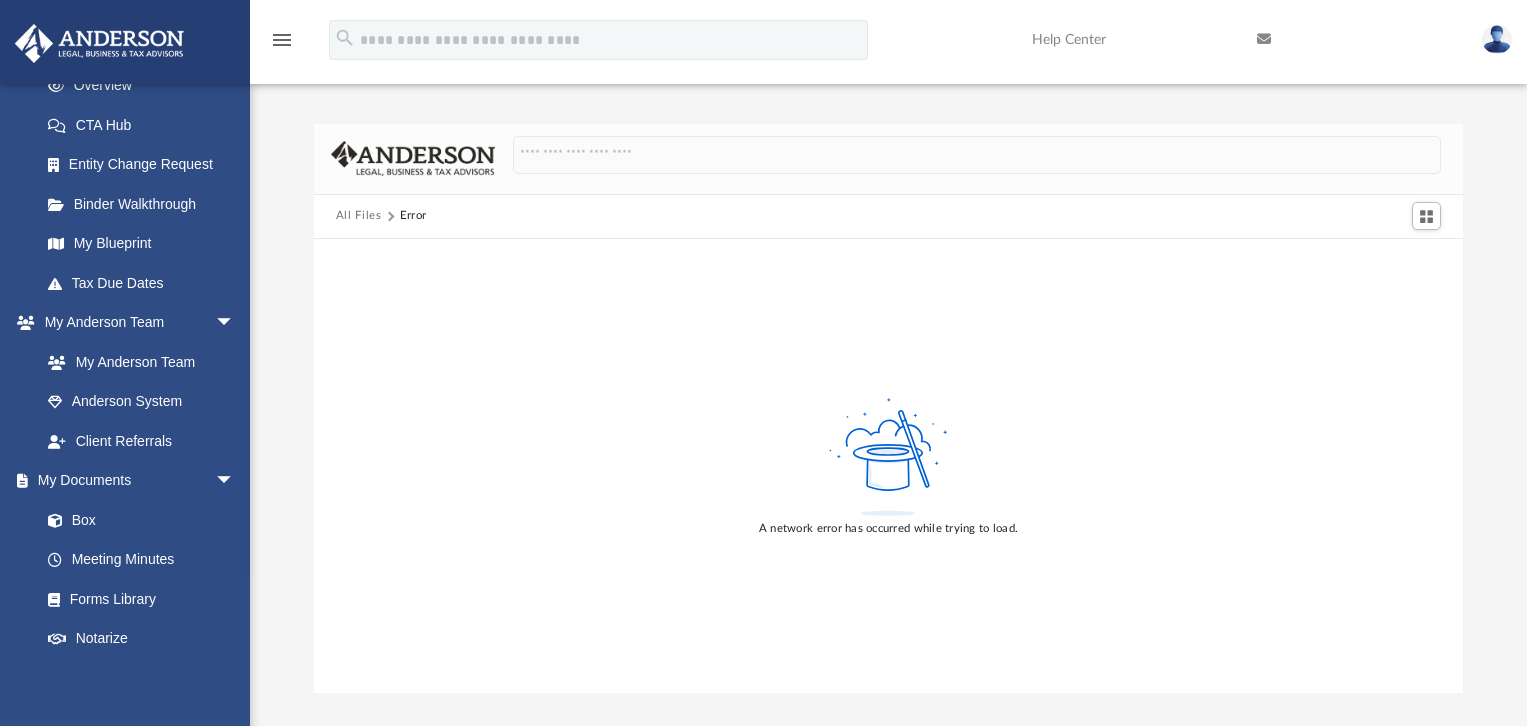 click on "All Files" at bounding box center (359, 216) 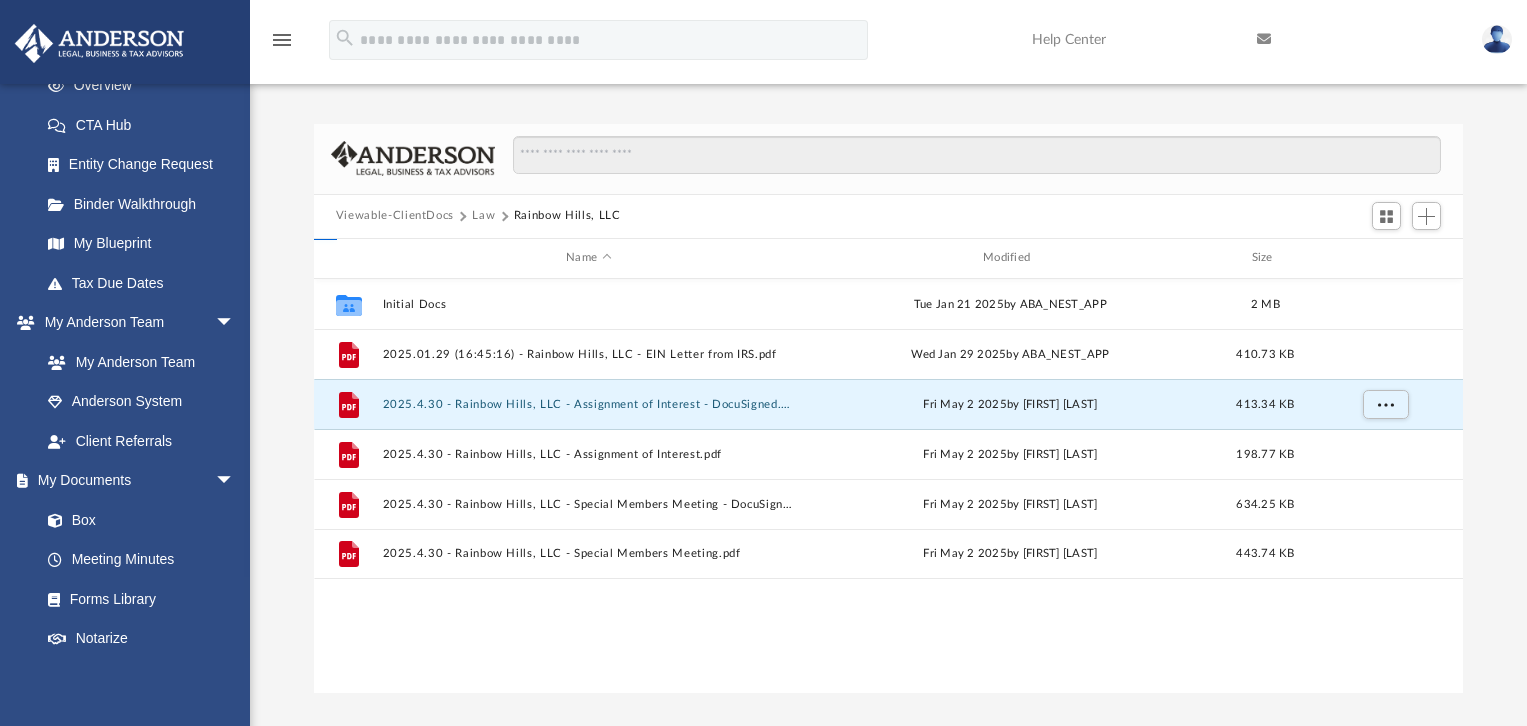 scroll, scrollTop: 16, scrollLeft: 16, axis: both 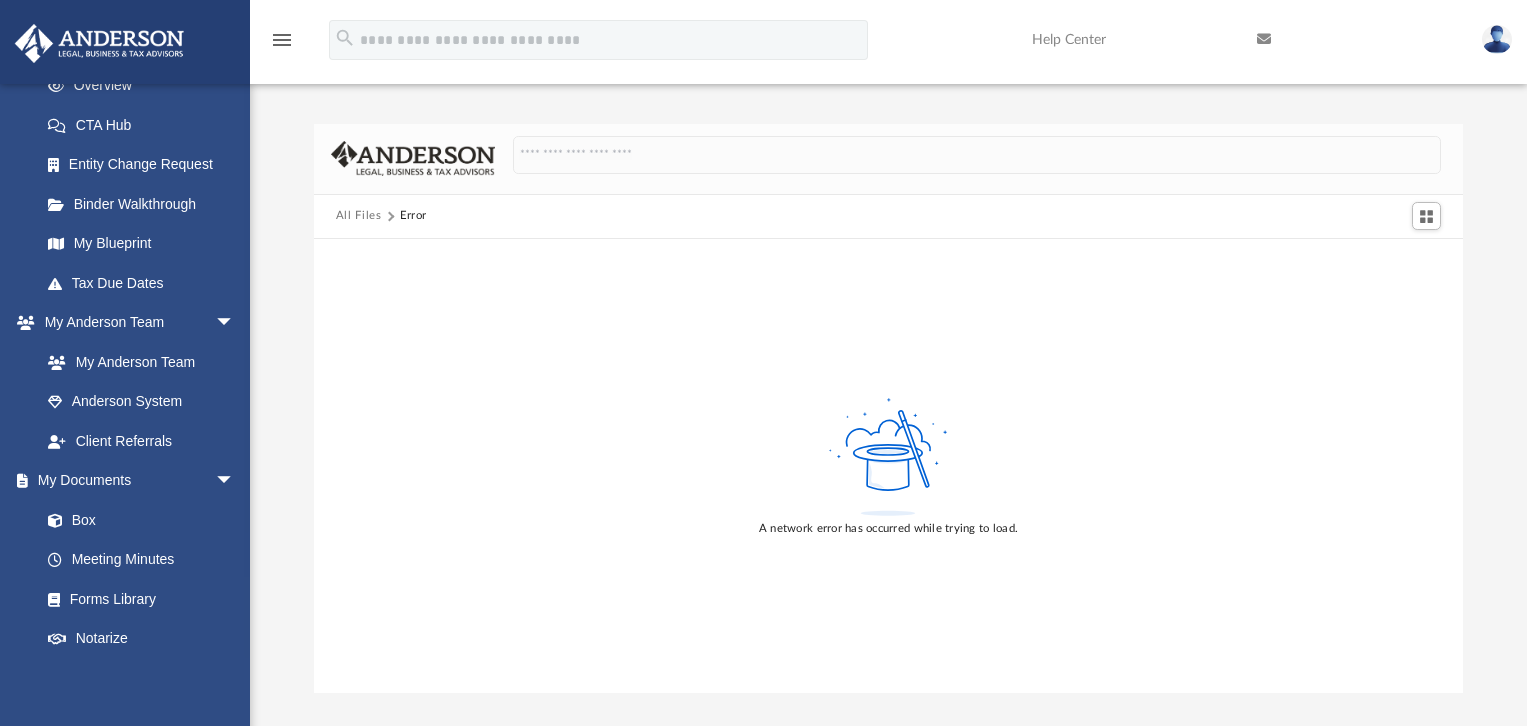 click on "All Files" at bounding box center (359, 216) 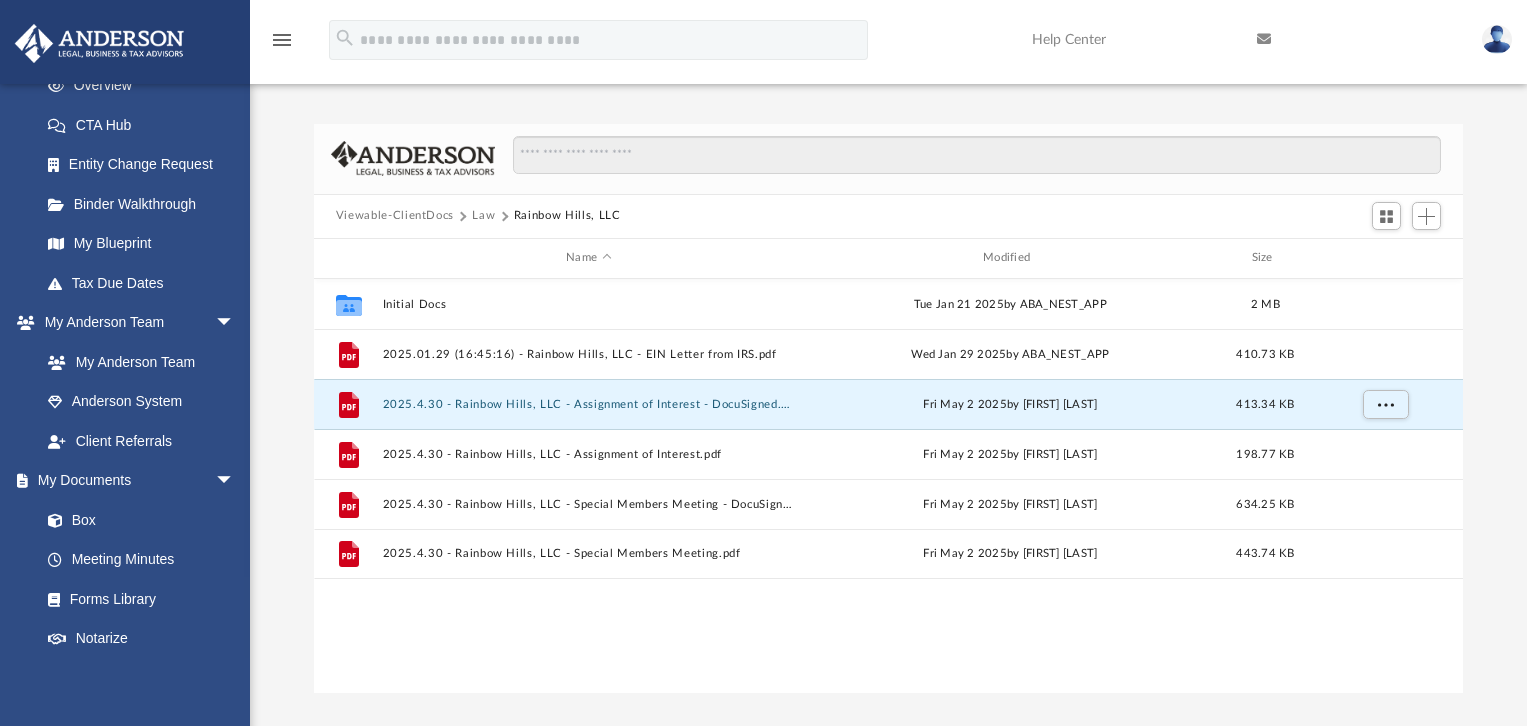 scroll, scrollTop: 16, scrollLeft: 16, axis: both 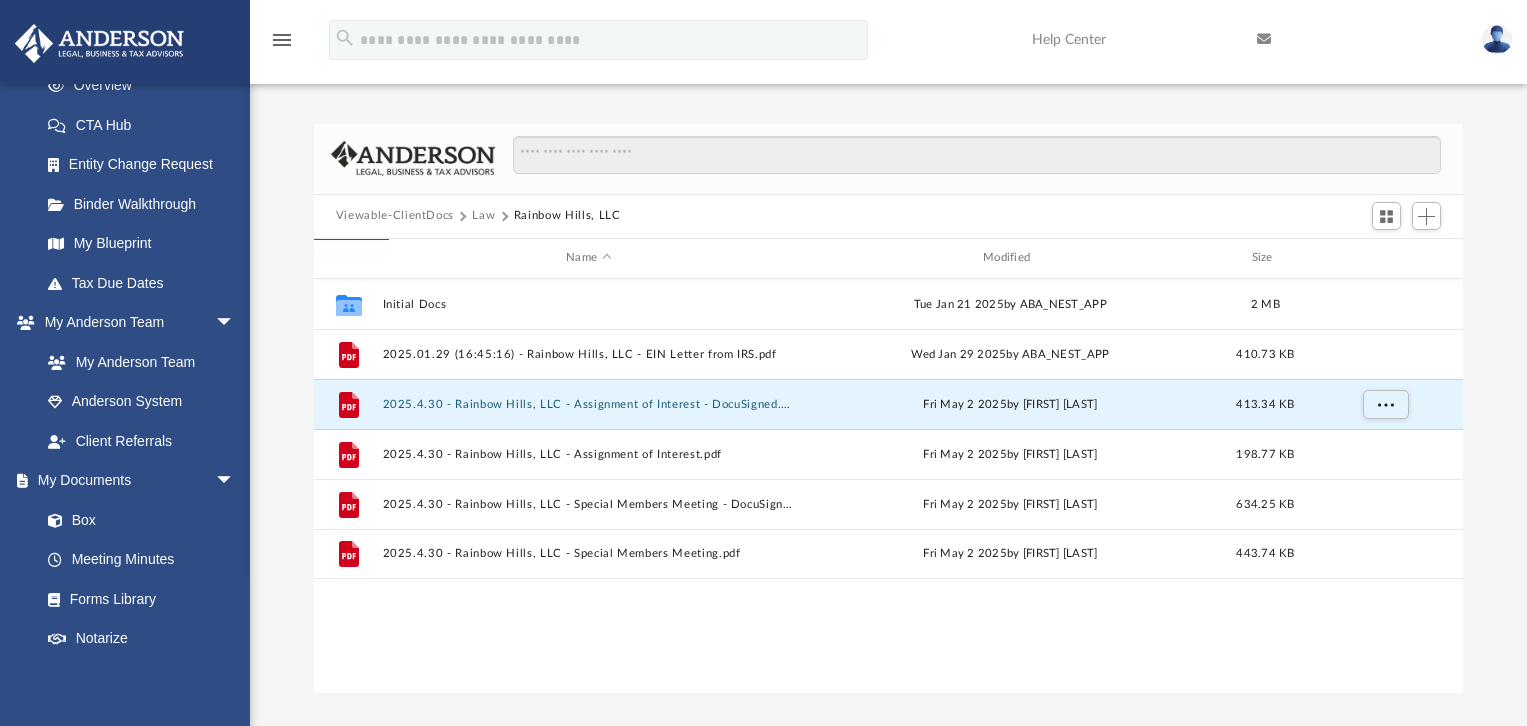 drag, startPoint x: 379, startPoint y: 611, endPoint x: 257, endPoint y: 561, distance: 131.8484 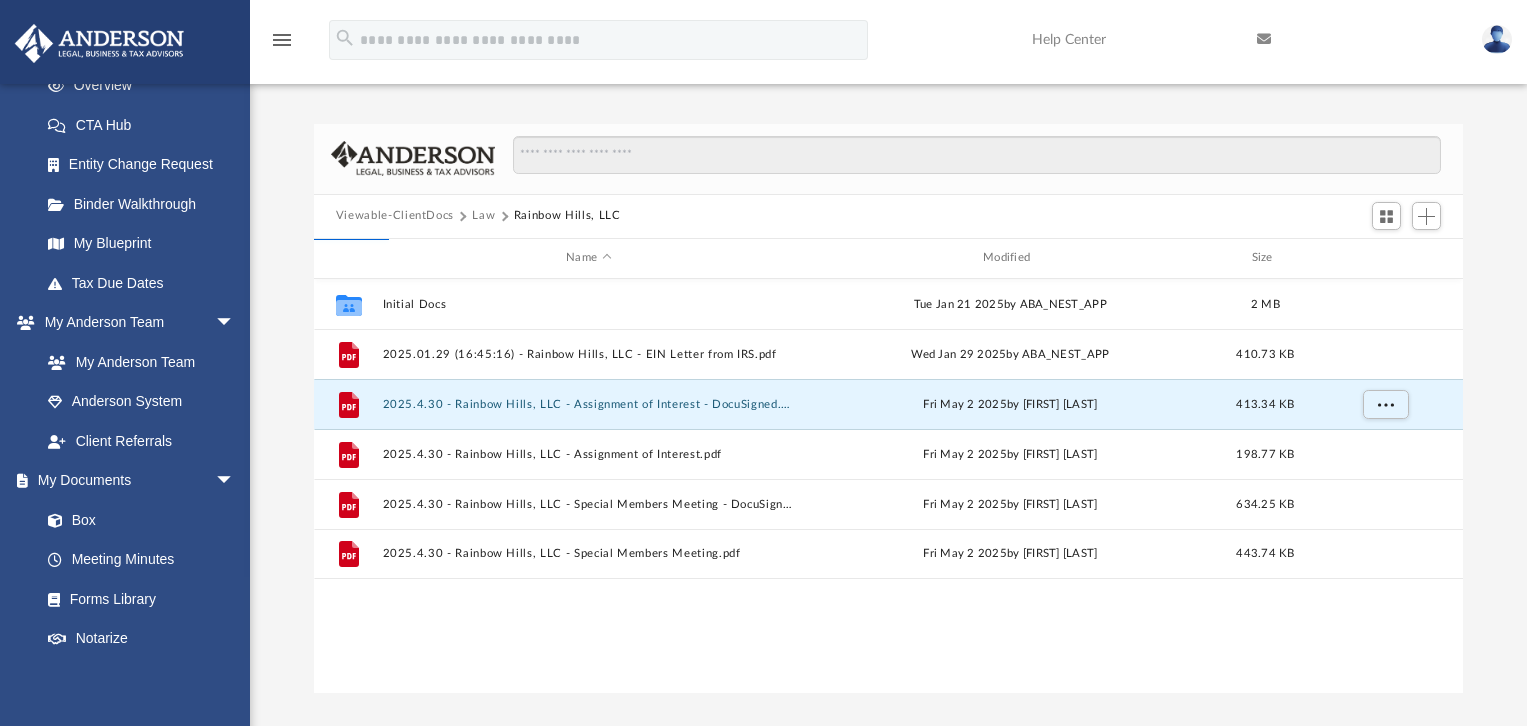 click on "Collaborated Folder Initial Docs Tue Jan 21 2025  by ABA_NEST_APP 2 MB File 2025.01.29 (16:45:16) - Rainbow Hills, LLC - EIN Letter from IRS.pdf Wed Jan 29 2025  by ABA_NEST_APP 410.73 KB File 2025.4.30 -  Rainbow Hills, LLC - Assignment of Interest - DocuSigned.pdf Fri May 2 2025  by [FIRST] [LAST] 413.34 KB File 2025.4.30 -  Rainbow Hills, LLC - Assignment of Interest.pdf Fri May 2 2025  by [FIRST] [LAST] 198.77 KB File 2025.4.30 -  Rainbow Hills, LLC - Special Members Meeting - DocuSigned.pdf Fri May 2 2025  by [FIRST] [LAST] 634.25 KB File 2025.4.30 -  Rainbow Hills, LLC - Special Members Meeting.pdf Fri May 2 2025  by [FIRST] [LAST] 443.74 KB" at bounding box center (888, 486) 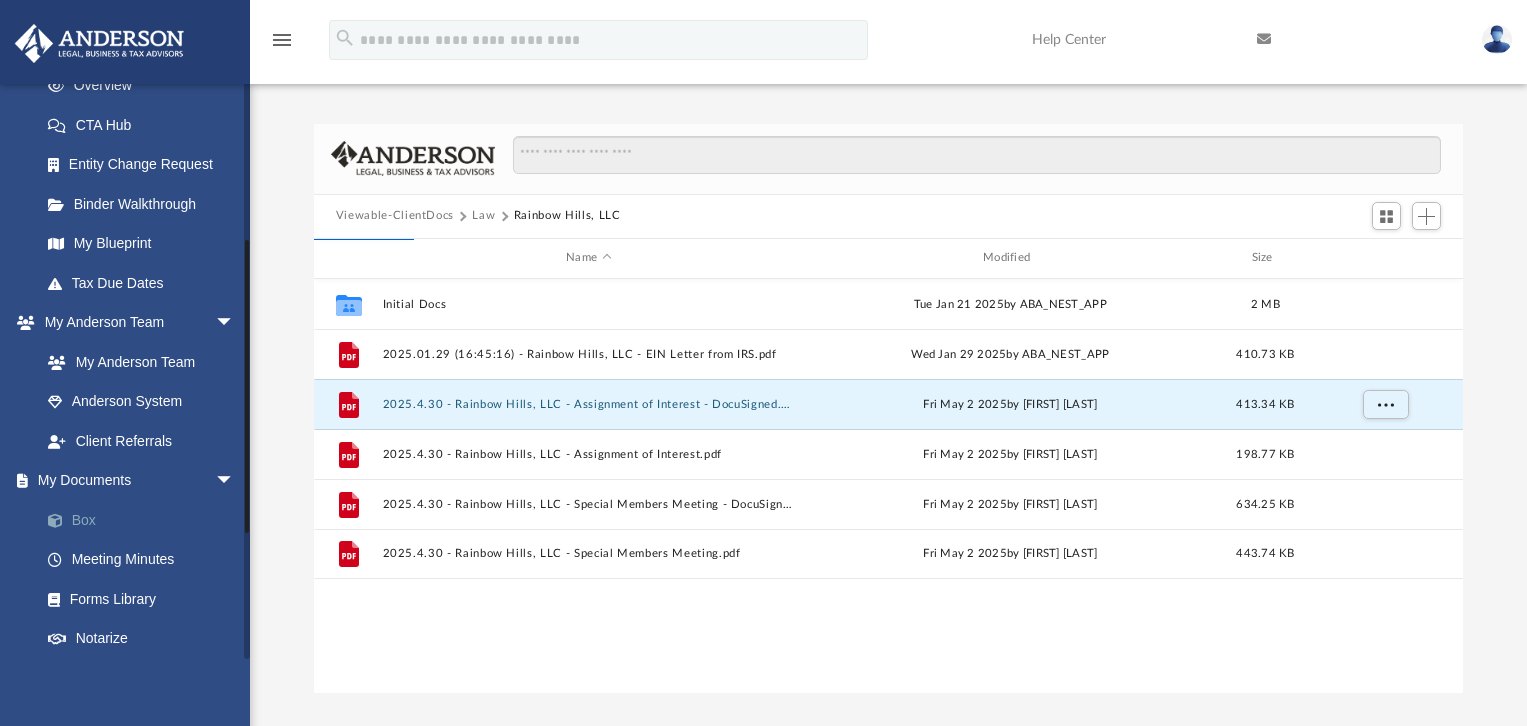 click on "Box" at bounding box center [146, 520] 